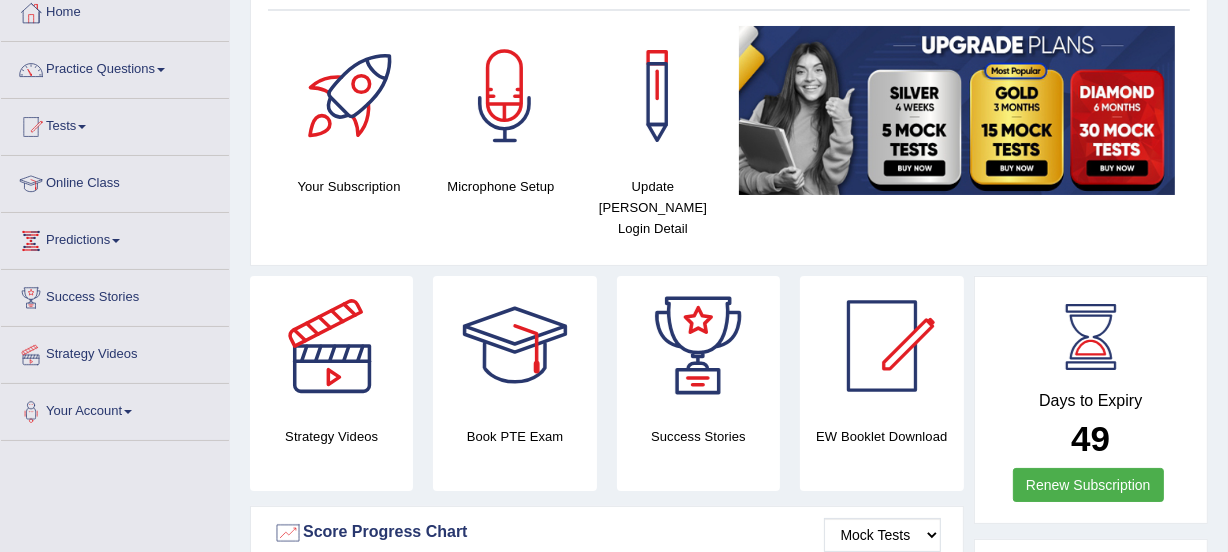 scroll, scrollTop: 184, scrollLeft: 0, axis: vertical 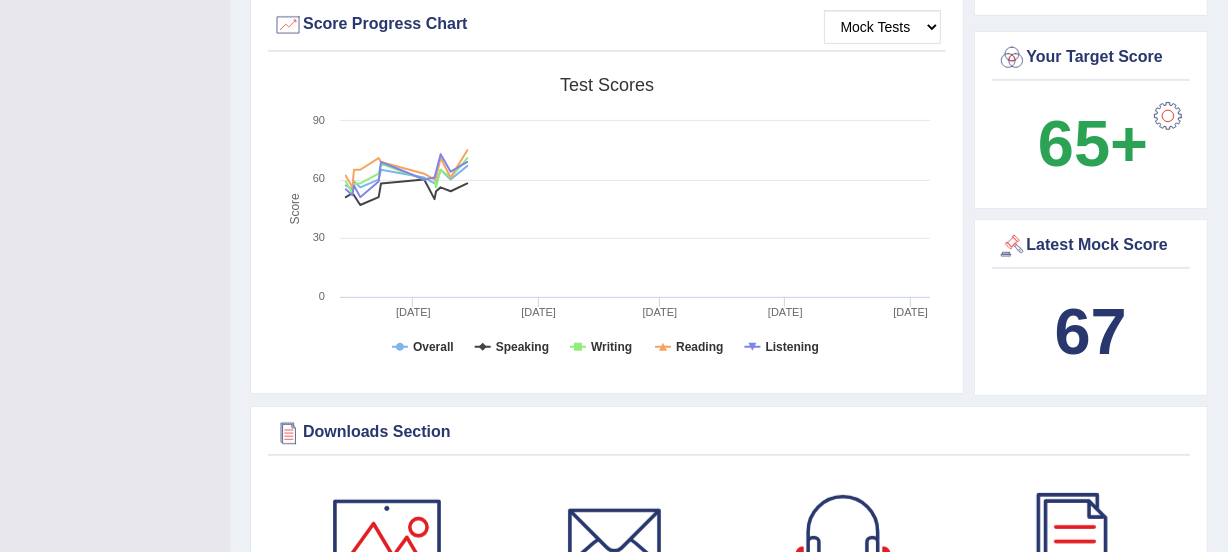 click on "Toggle navigation
Home
Practice Questions   Speaking Practice Read Aloud
Repeat Sentence
Describe Image
Re-tell Lecture
Answer Short Question
Writing Practice  Summarize Written Text
Write Essay
Reading Practice  Reading & Writing: Fill In The Blanks
Choose Multiple Answers
Re-order Paragraphs
Fill In The Blanks
Choose Single Answer
Listening Practice  Summarize Spoken Text
Highlight Incorrect Words
Highlight Correct Summary
Select Missing Word
Choose Single Answer
Choose Multiple Answers
Fill In The Blanks
Write From Dictation
Pronunciation
Tests  Take Practice Sectional Test
Take Mock Test
History
Online Class" at bounding box center (614, -346) 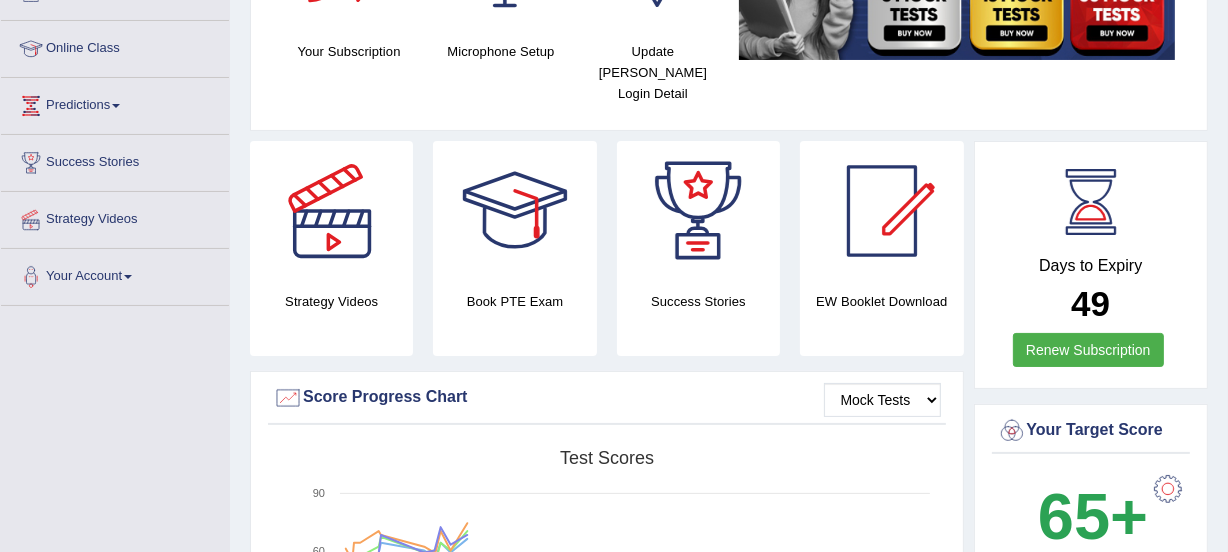 scroll, scrollTop: 0, scrollLeft: 0, axis: both 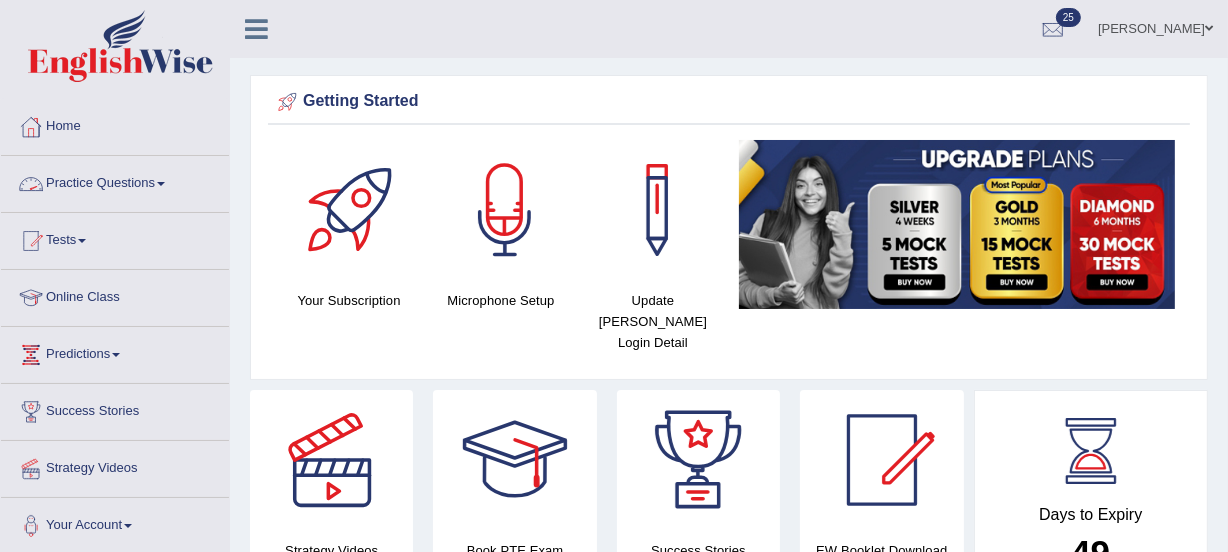 click on "Practice Questions" at bounding box center [115, 181] 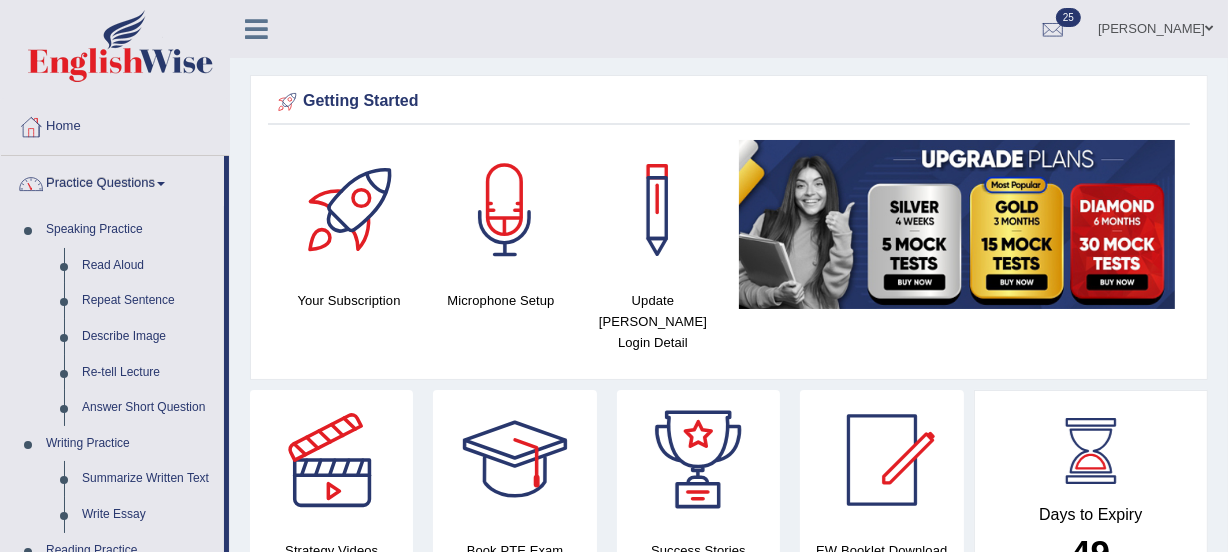 click on "Practice Questions" at bounding box center [112, 181] 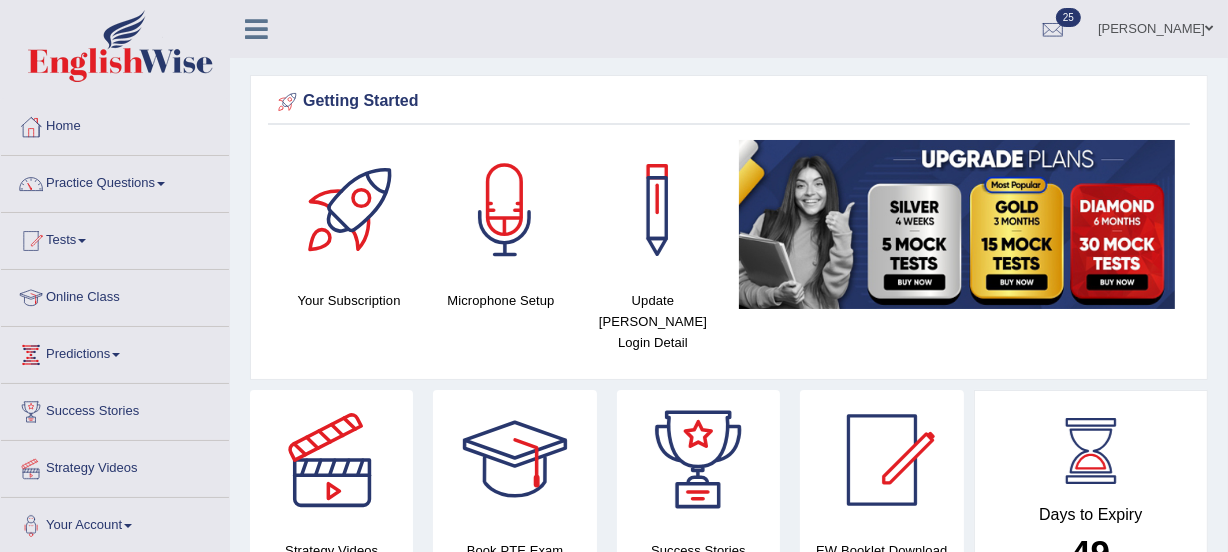 click at bounding box center (161, 184) 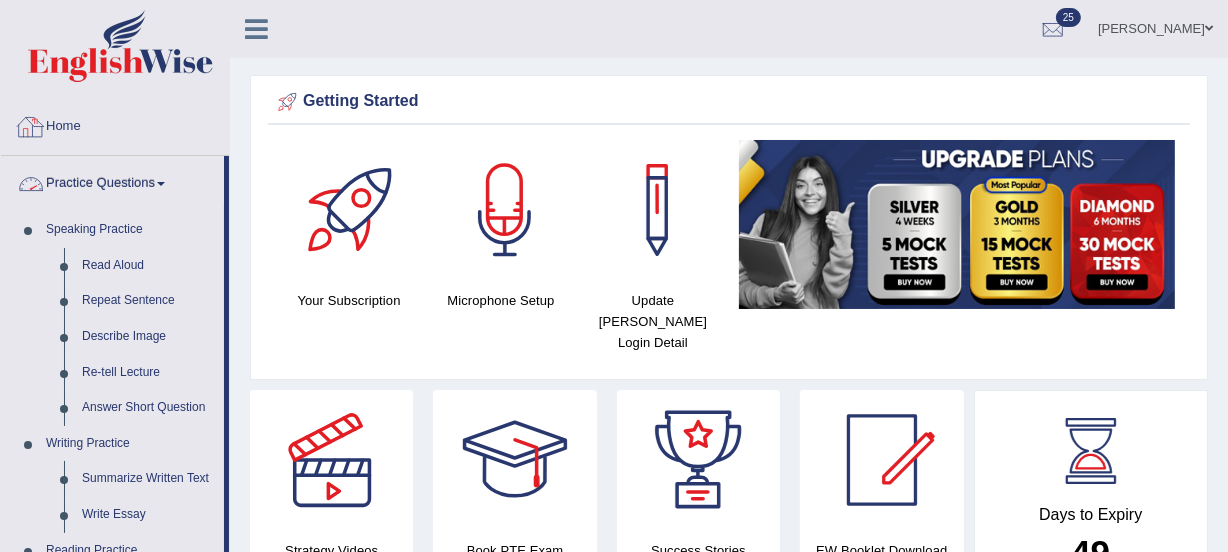 click on "Practice Questions" at bounding box center [112, 181] 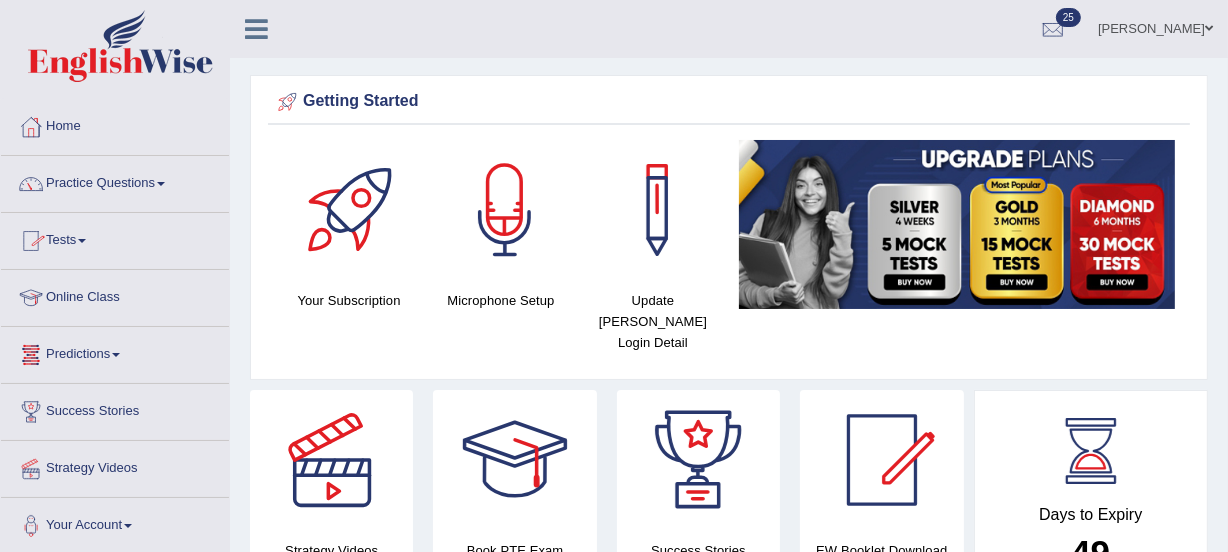 click on "Tests" at bounding box center (115, 238) 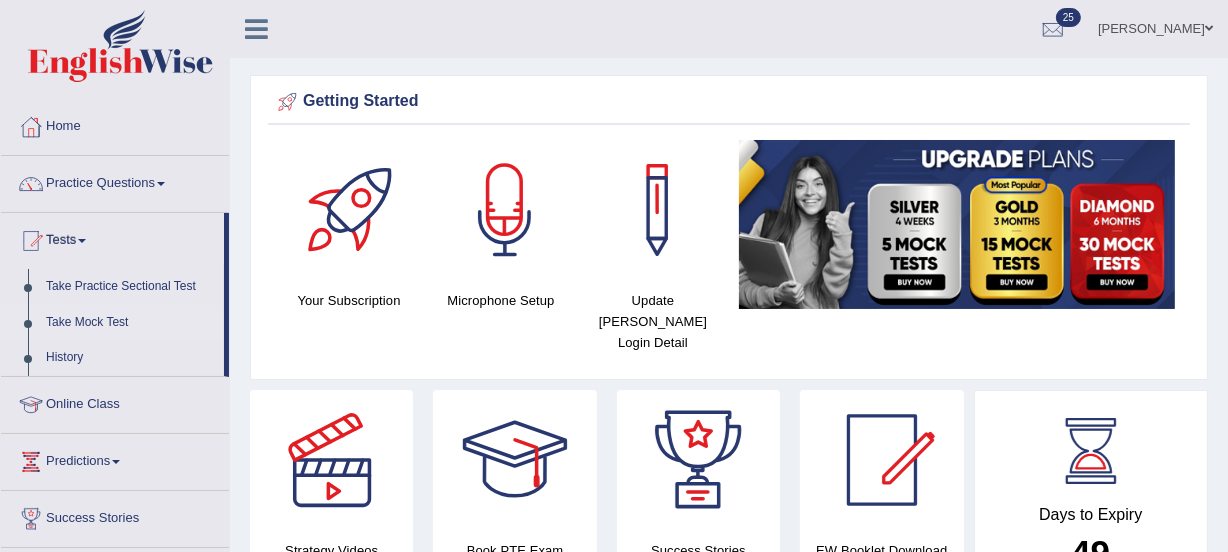 click on "Take Mock Test" at bounding box center [130, 323] 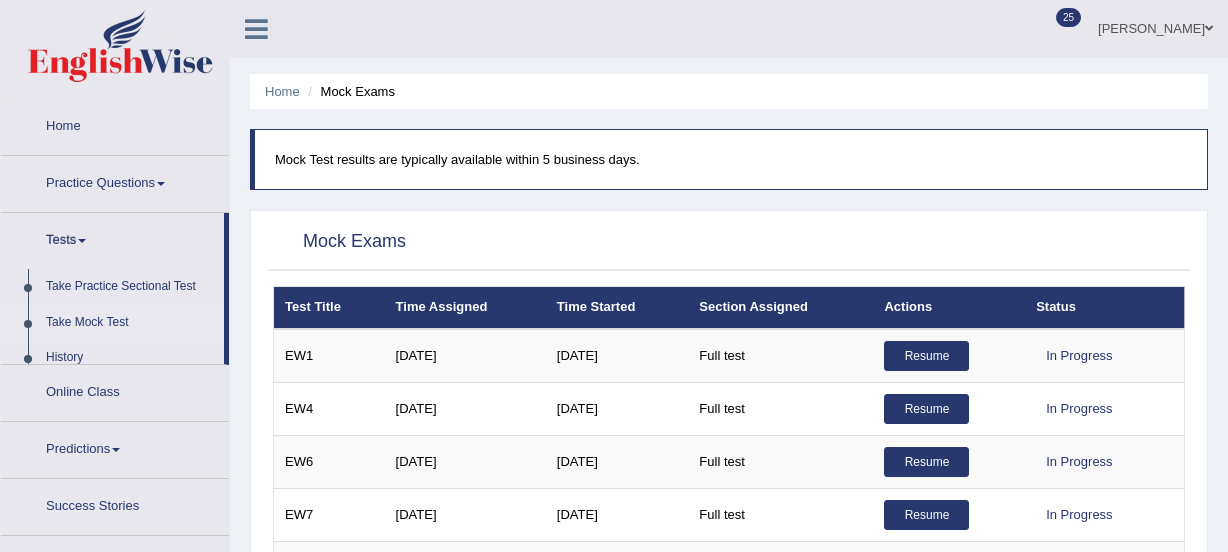 scroll, scrollTop: 0, scrollLeft: 0, axis: both 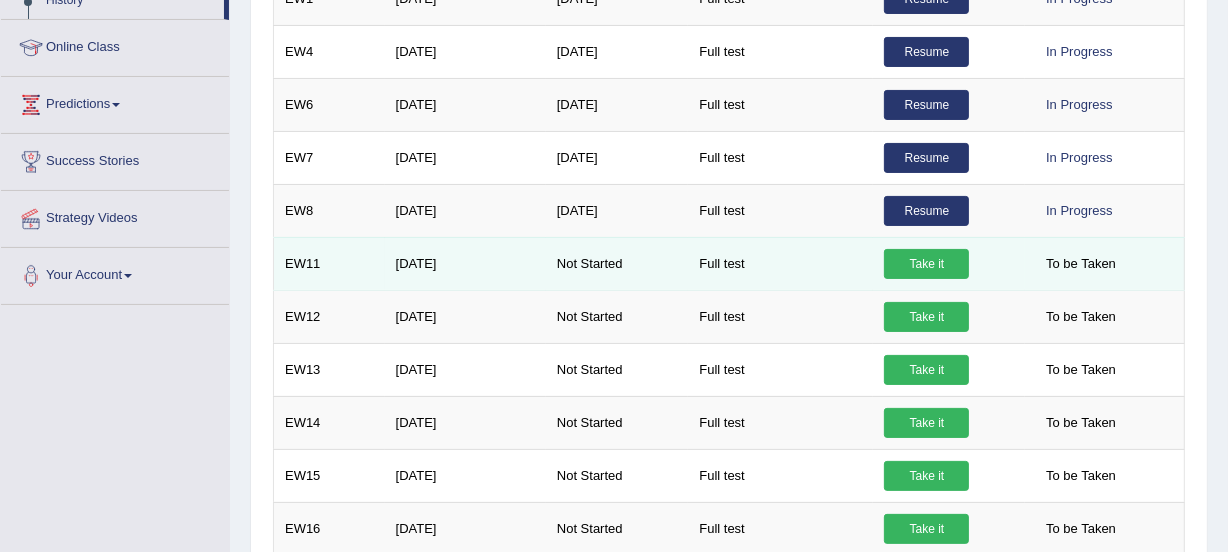 click on "Take it" at bounding box center [926, 264] 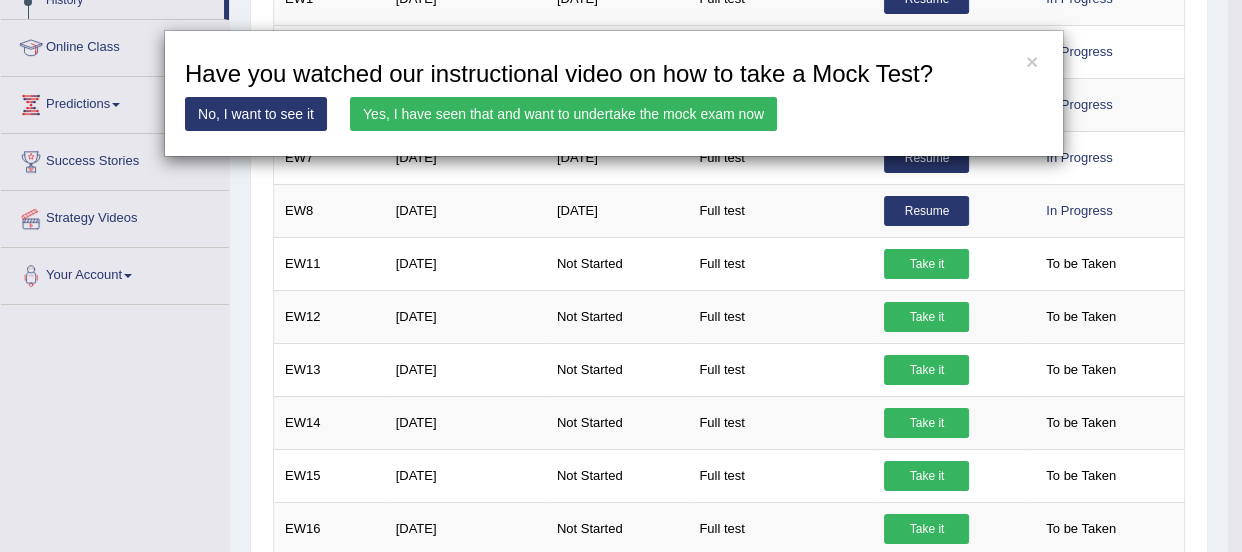 click on "No, I want to see it" at bounding box center [256, 114] 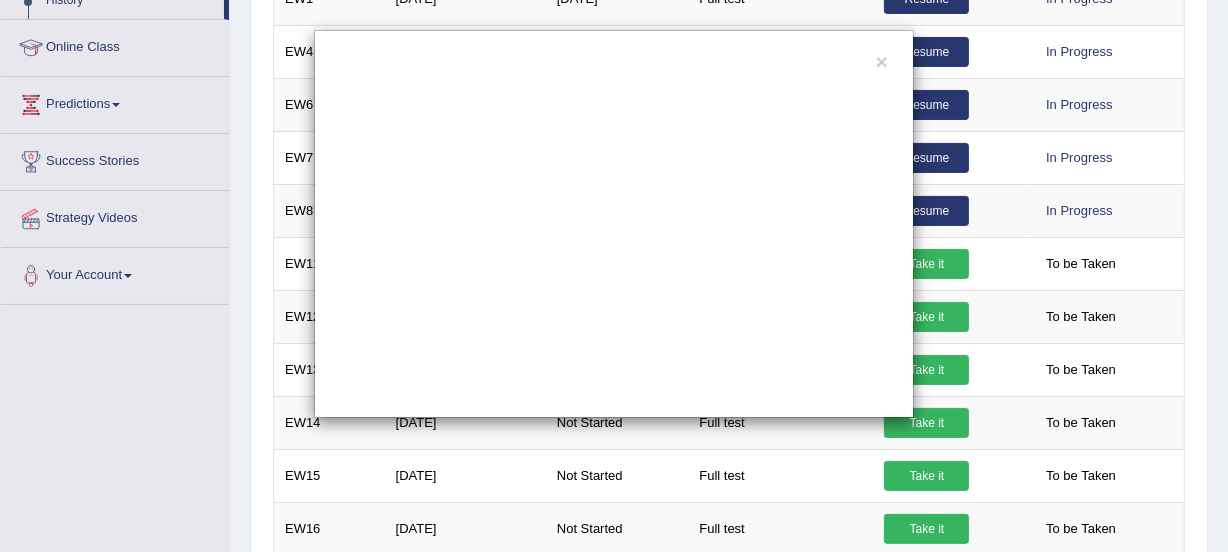 scroll, scrollTop: 0, scrollLeft: 0, axis: both 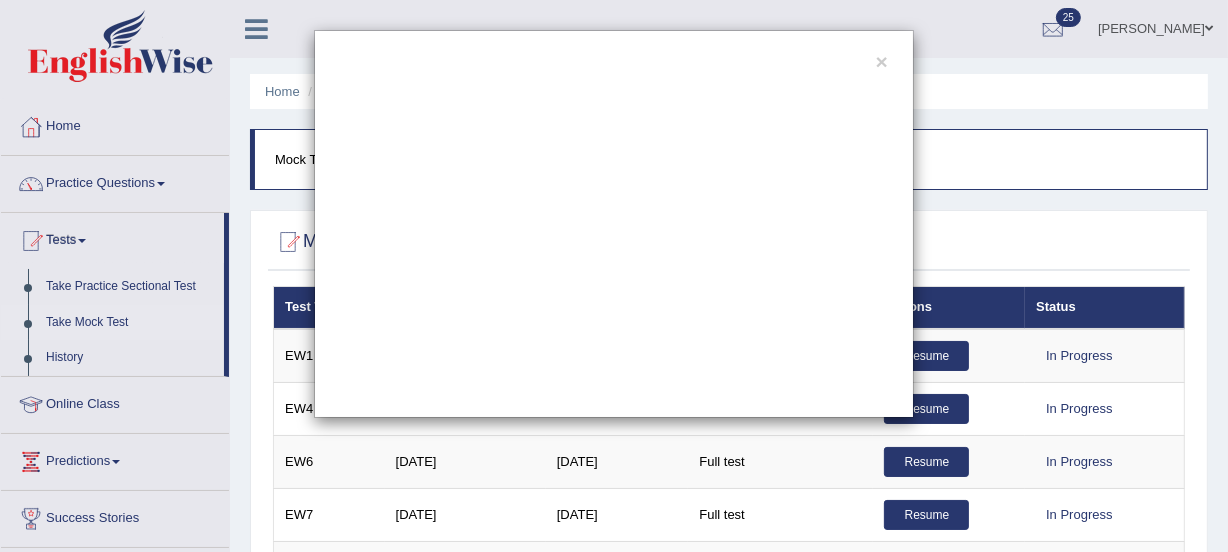click on "×" at bounding box center [614, 224] 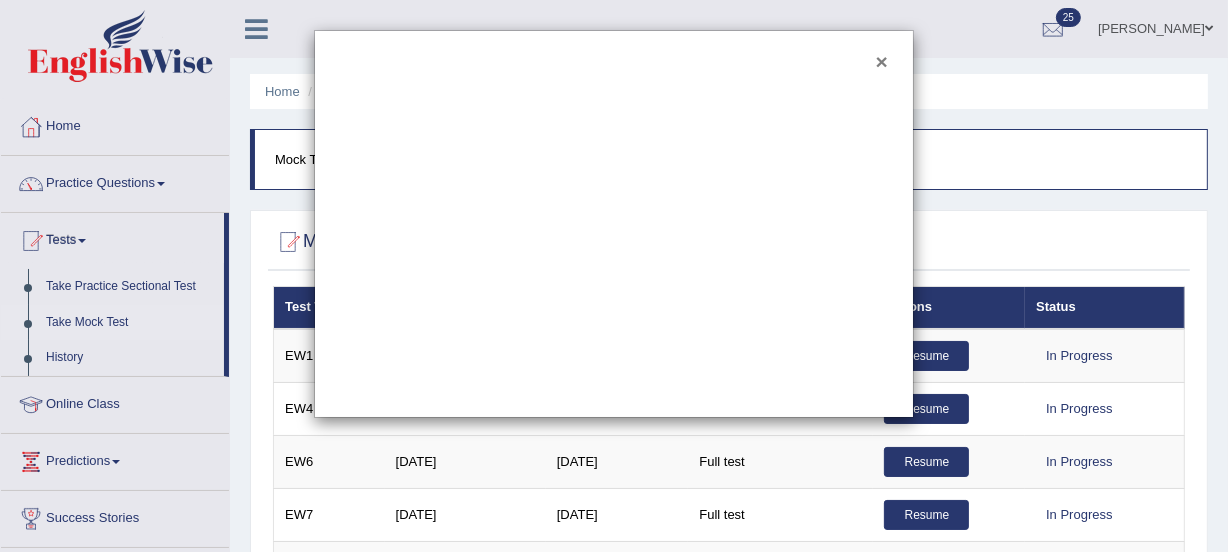 click on "×" at bounding box center (882, 61) 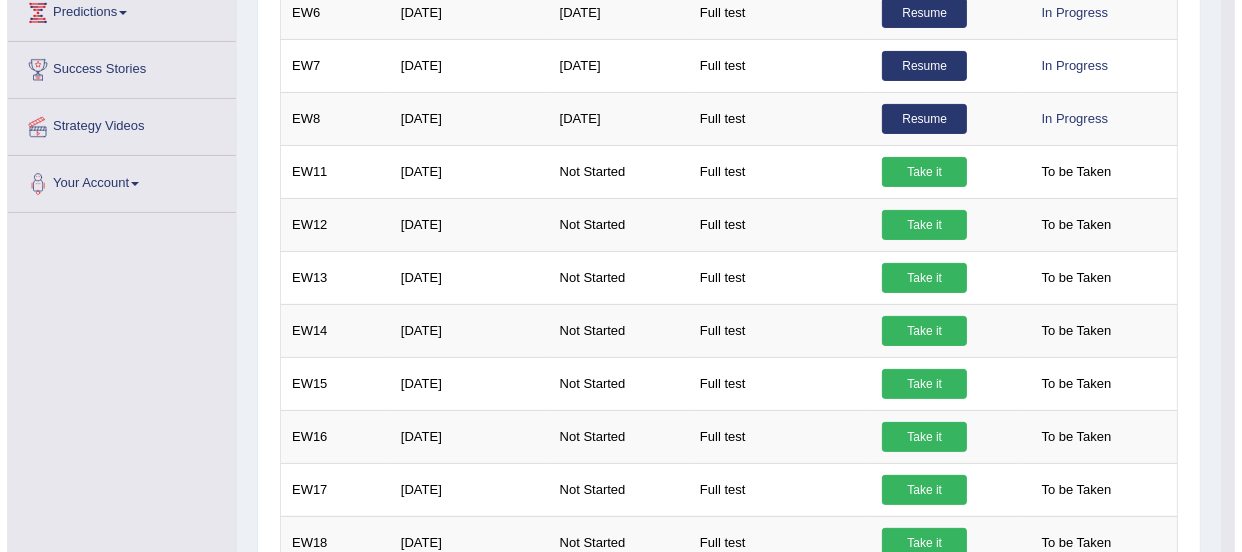 scroll, scrollTop: 452, scrollLeft: 0, axis: vertical 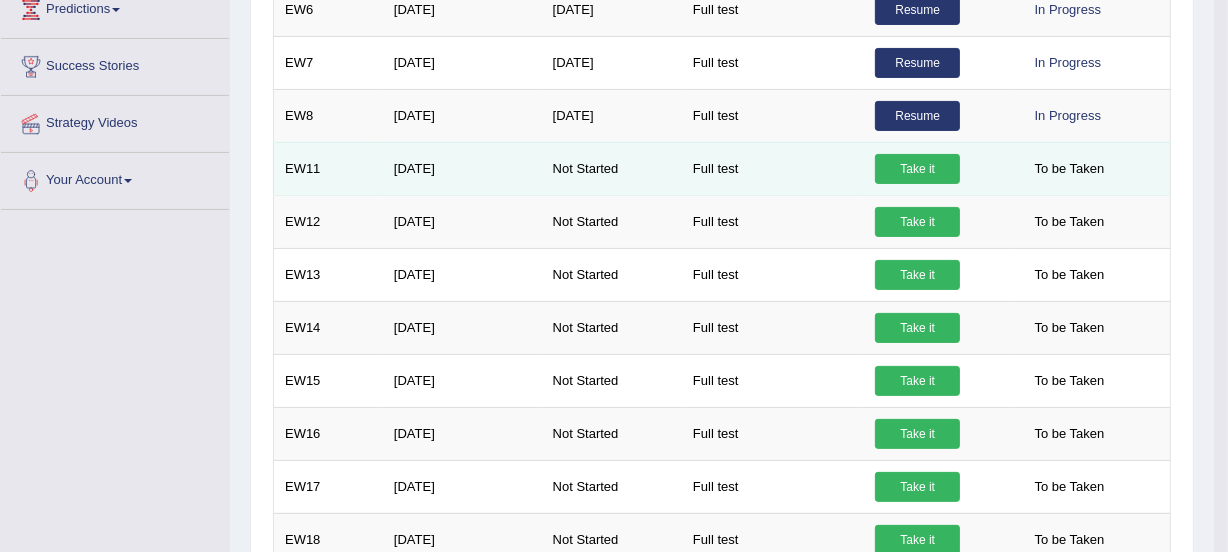 click on "Take it" at bounding box center (917, 169) 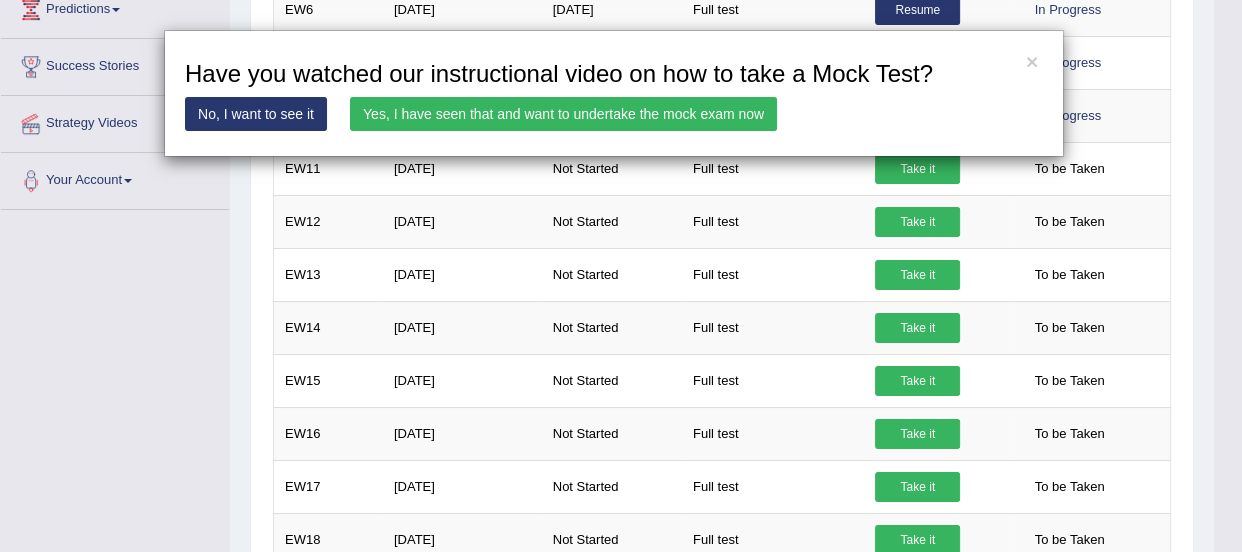 click on "Yes, I have seen that and want to undertake the mock exam now" at bounding box center [563, 114] 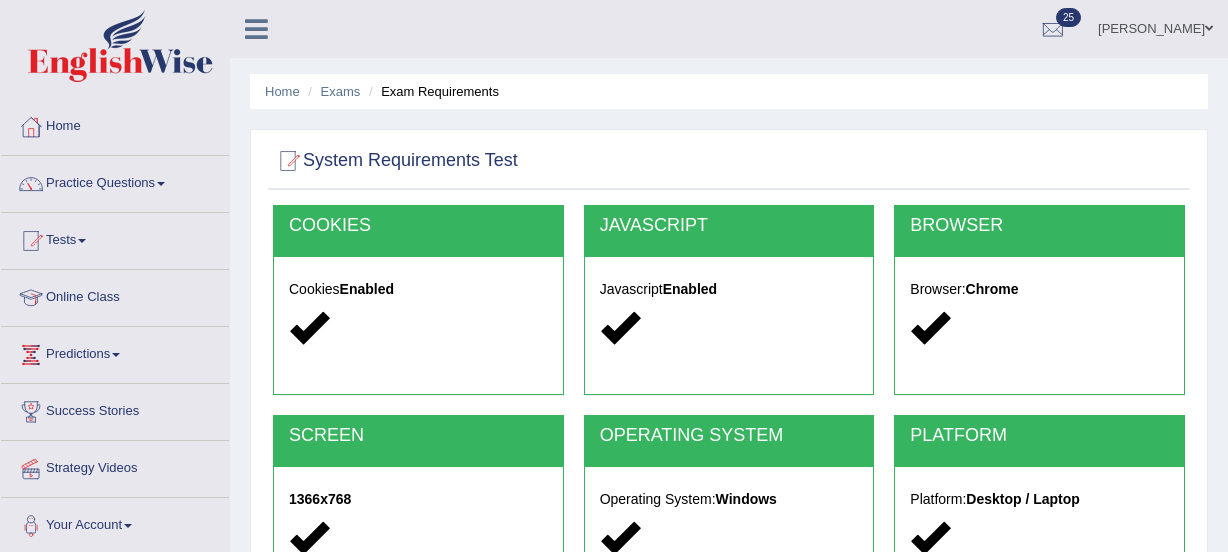 scroll, scrollTop: 0, scrollLeft: 0, axis: both 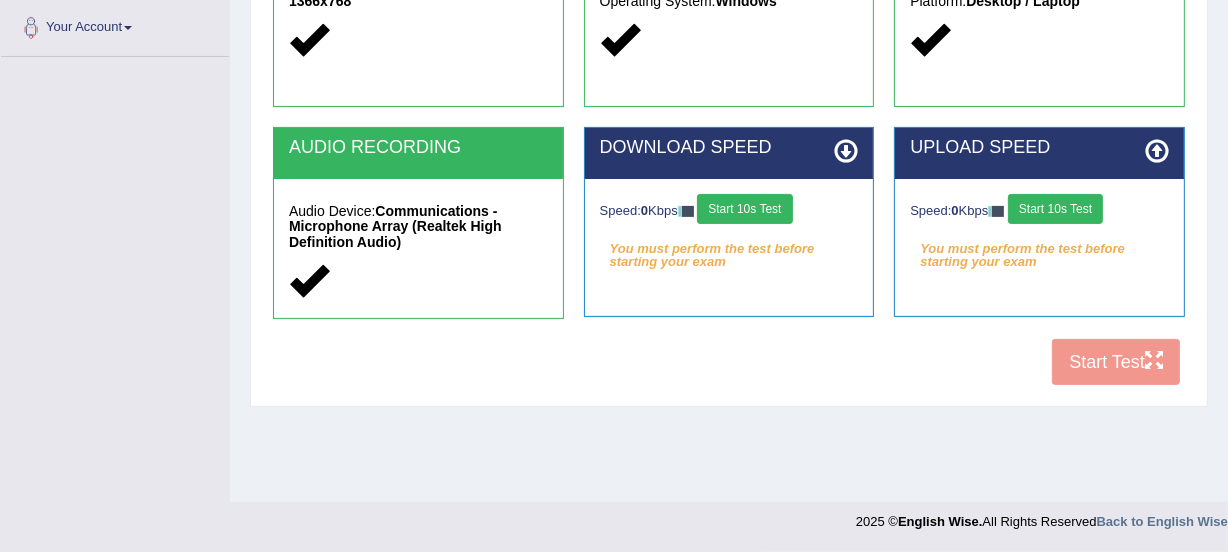click on "2025 ©  English Wise.  All Rights Reserved  Back to English Wise" at bounding box center [1042, 516] 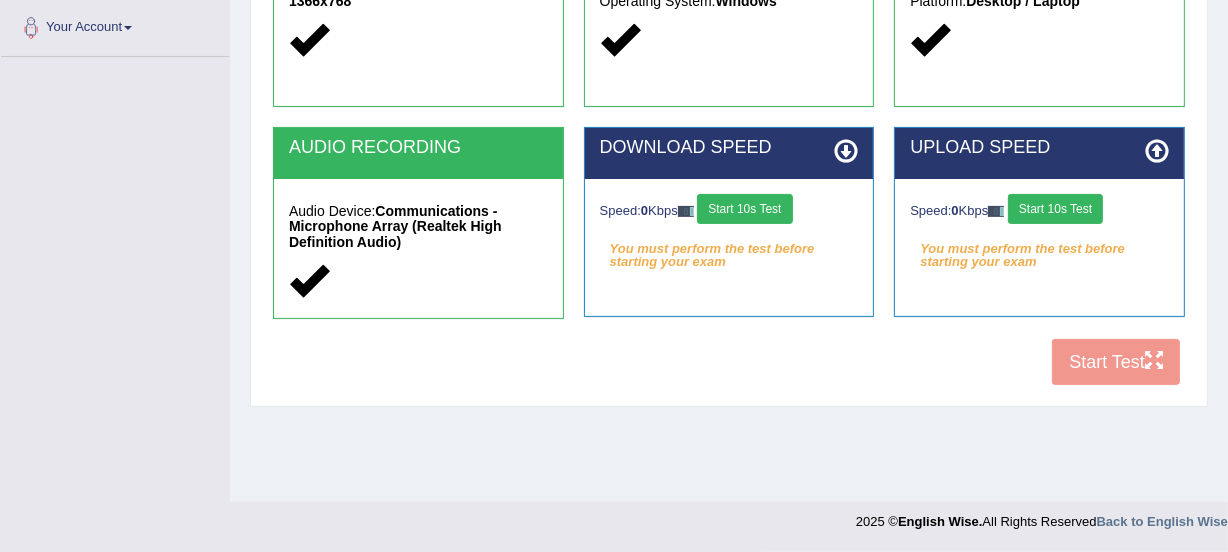 click on "COOKIES
Cookies  Enabled
JAVASCRIPT
Javascript  Enabled
BROWSER
Browser:  Chrome
SCREEN
1366x768
OPERATING SYSTEM
Operating System:  Windows
PLATFORM
Platform:  Desktop / Laptop
AUDIO RECORDING
Audio Device:  Communications - Microphone Array (Realtek High Definition Audio)
DOWNLOAD SPEED
Speed:  0  Kbps    Start 10s Test
You must perform the test before starting your exam
Select Audio Quality
UPLOAD SPEED
Speed:  0  Kbps    Start 10s Test
You must perform the test before starting your exam" at bounding box center (729, 51) 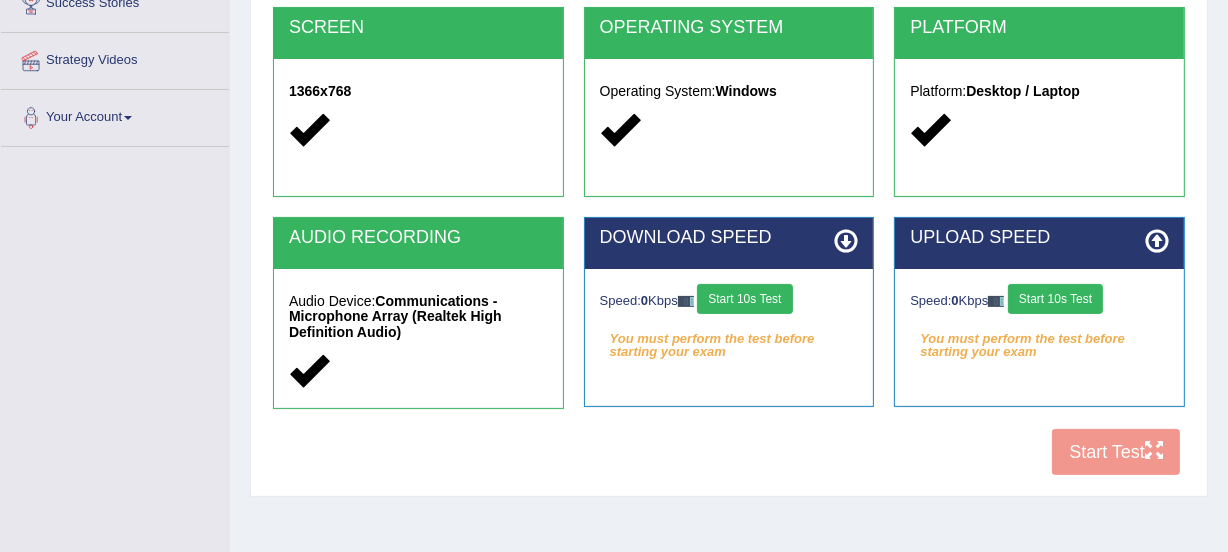 scroll, scrollTop: 411, scrollLeft: 0, axis: vertical 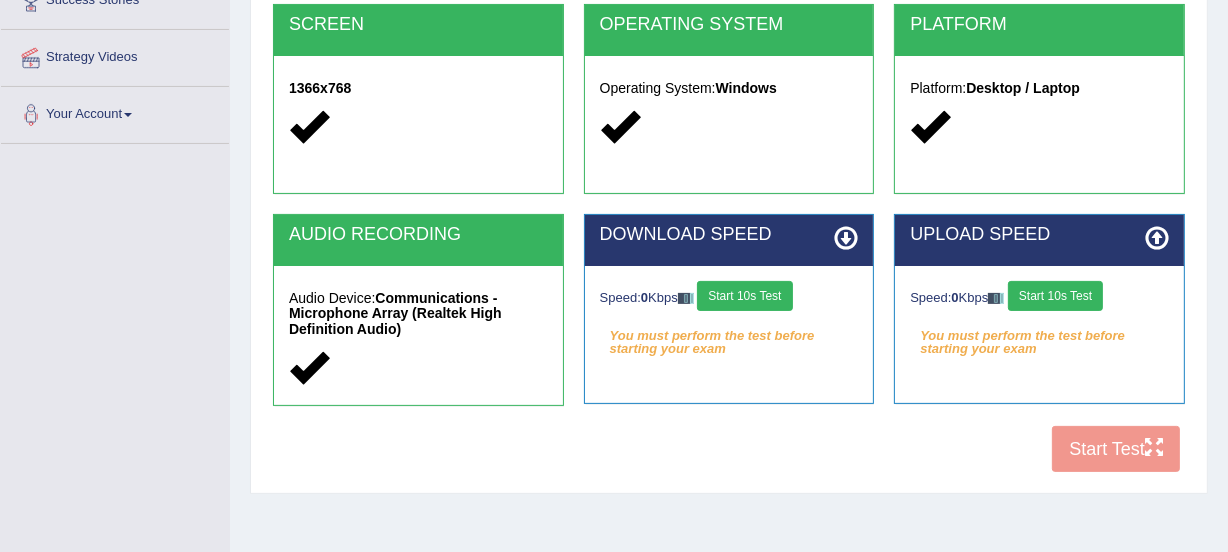 click on "Start 10s Test" at bounding box center (744, 296) 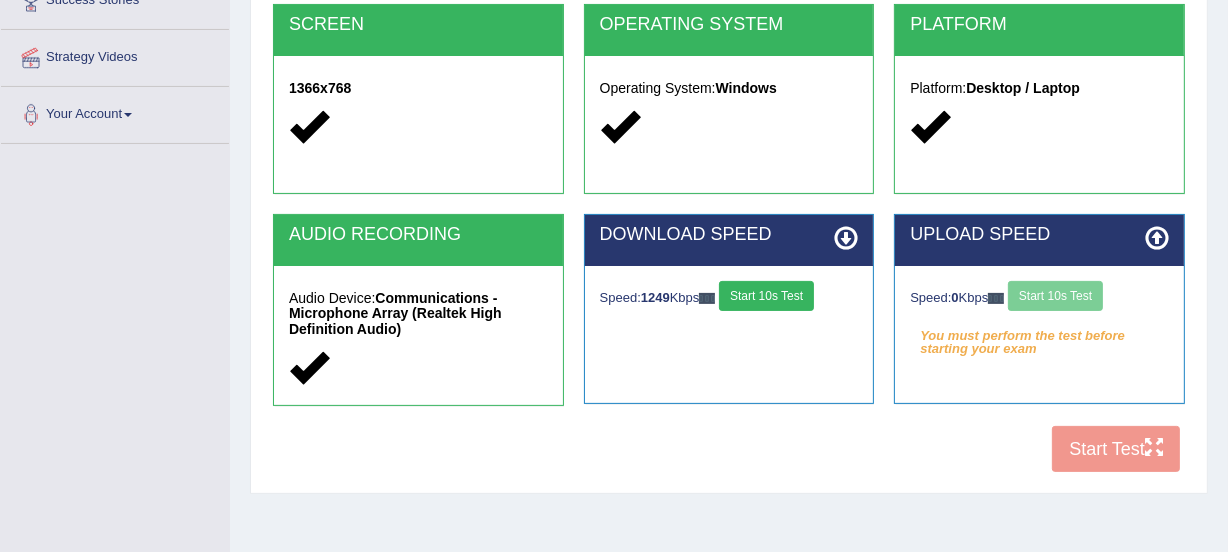 click on "Speed:  0  Kbps    Start 10s Test" at bounding box center (1039, 298) 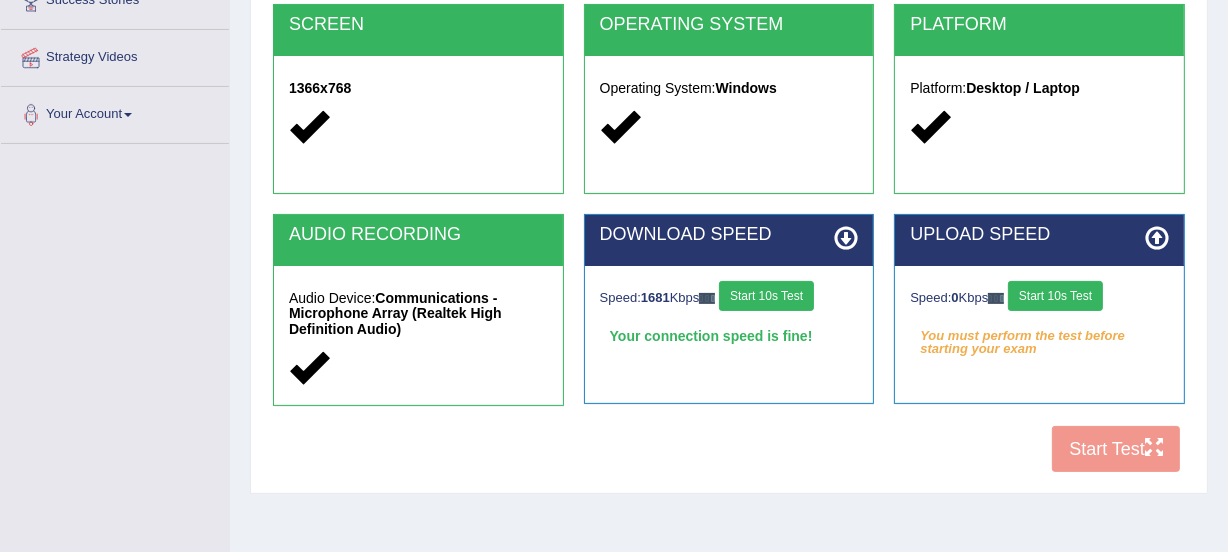 click on "Start 10s Test" at bounding box center (1055, 296) 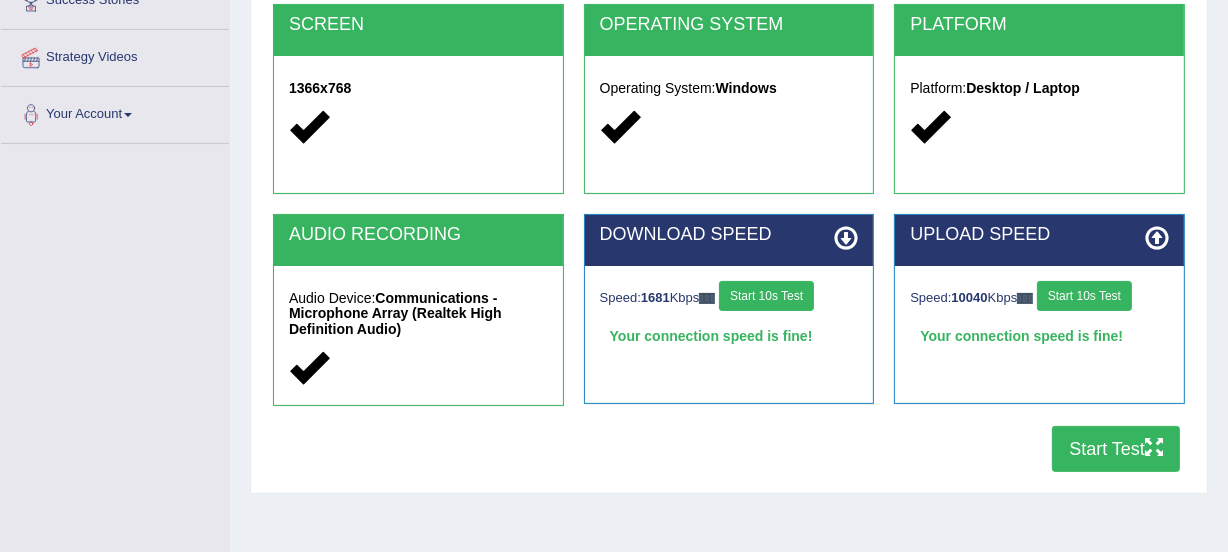 click on "Start Test" at bounding box center [1116, 449] 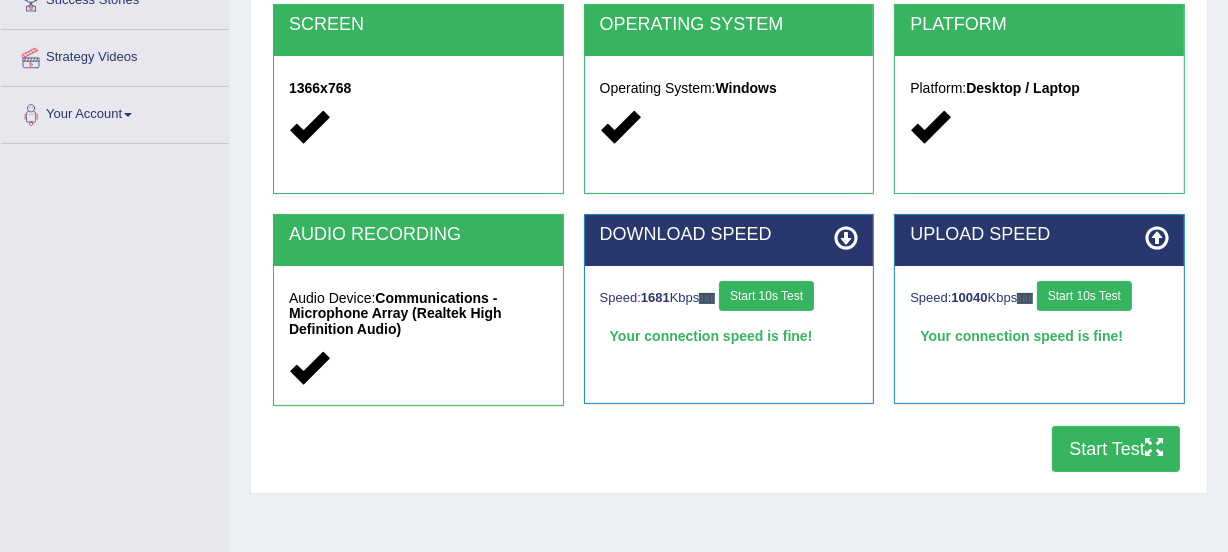 click on "Start Test" at bounding box center (1116, 449) 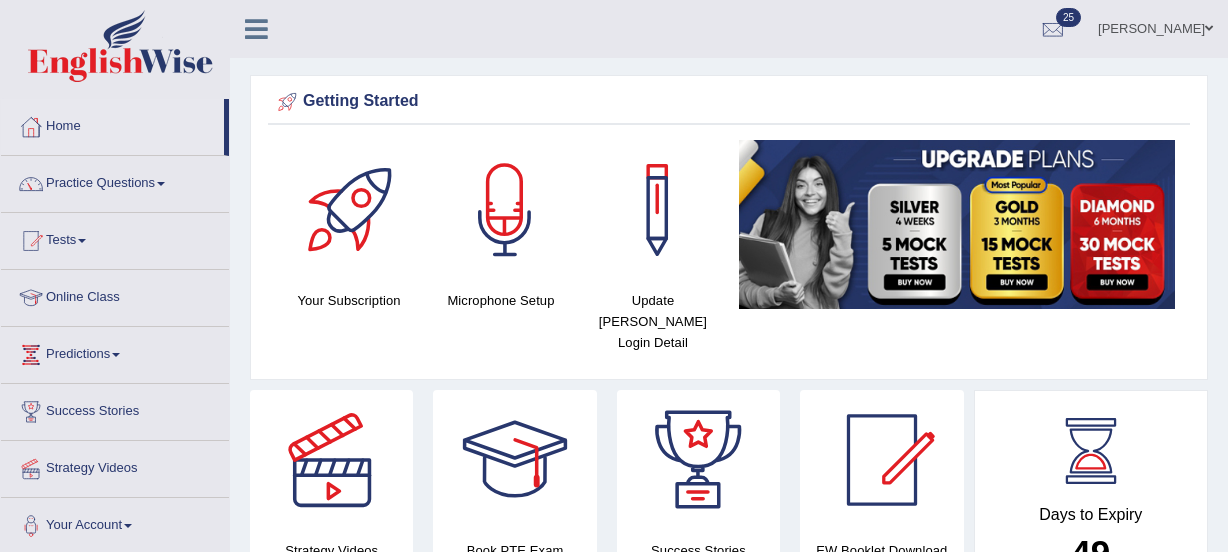 scroll, scrollTop: 0, scrollLeft: 0, axis: both 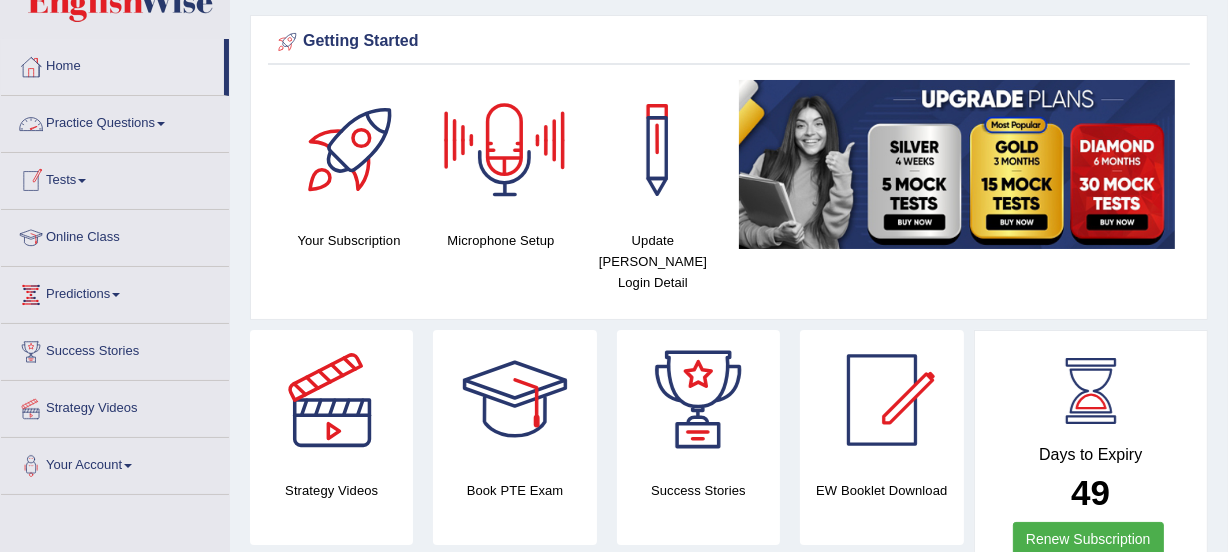 click at bounding box center (82, 181) 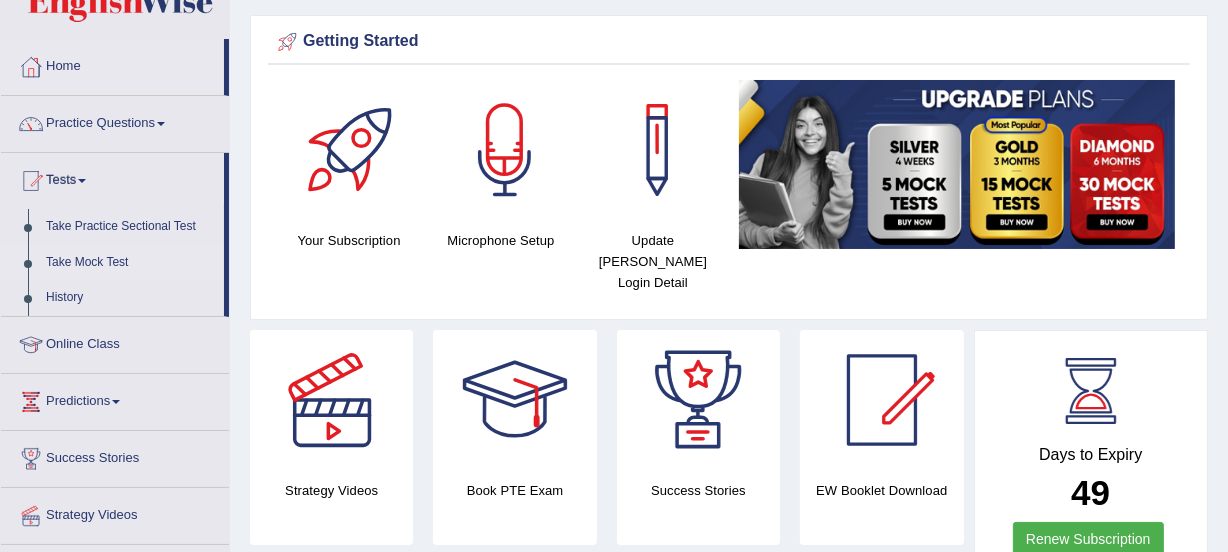click on "Take Mock Test" at bounding box center [130, 263] 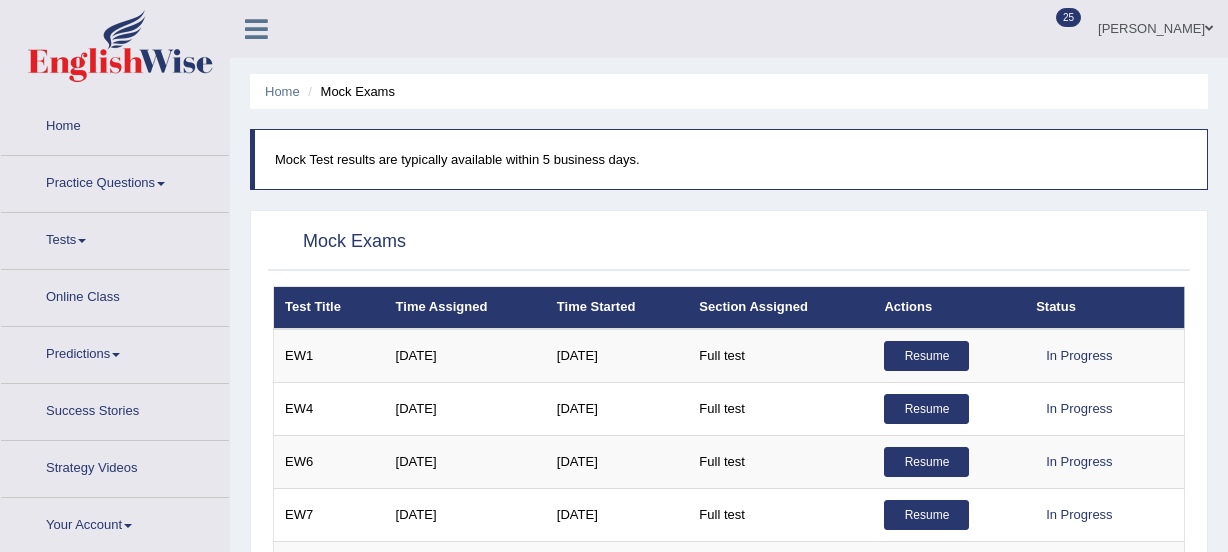 scroll, scrollTop: 0, scrollLeft: 0, axis: both 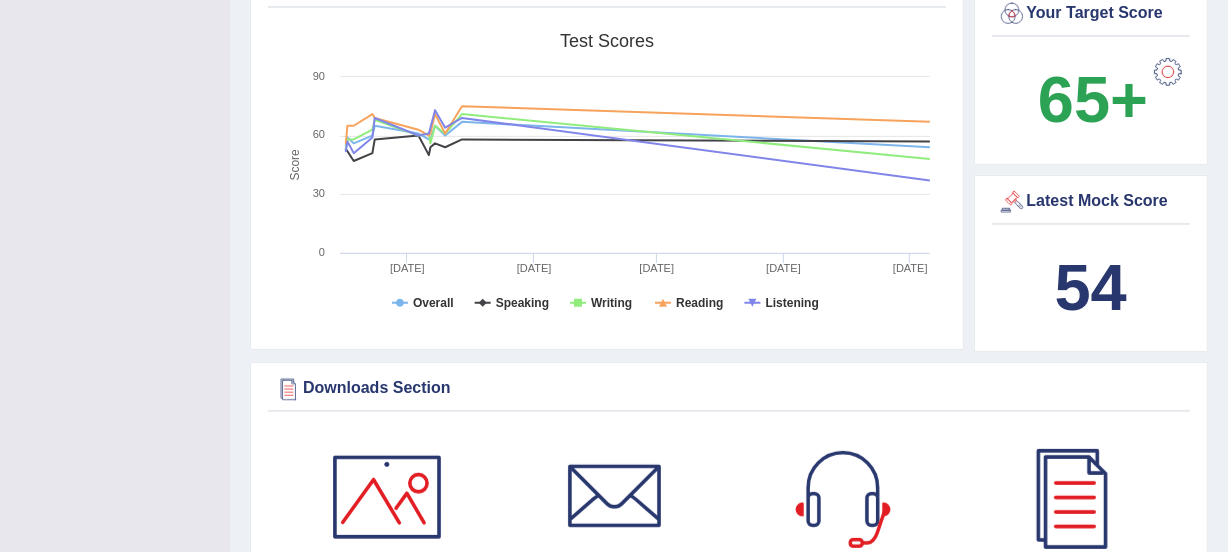drag, startPoint x: 1237, startPoint y: 57, endPoint x: 1224, endPoint y: 160, distance: 103.81715 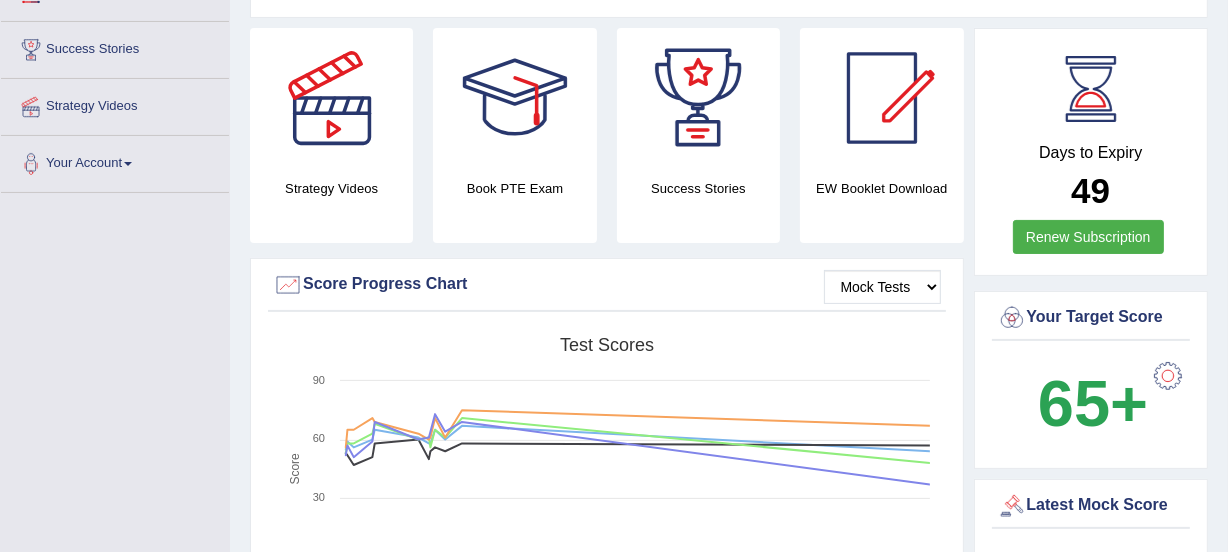 scroll, scrollTop: 391, scrollLeft: 0, axis: vertical 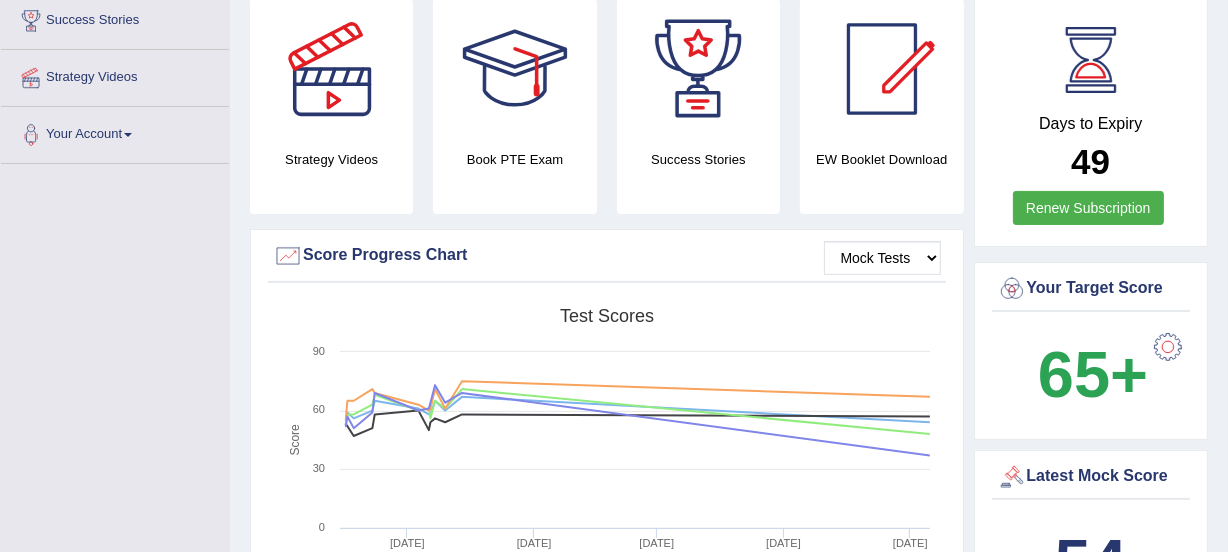 click on "Please login from Desktop. If you think this is an error (or logged in from desktop),  please click here to contact us
Getting Started
Your Subscription
Microphone Setup
Update Pearson Login Detail
×" at bounding box center (729, 1267) 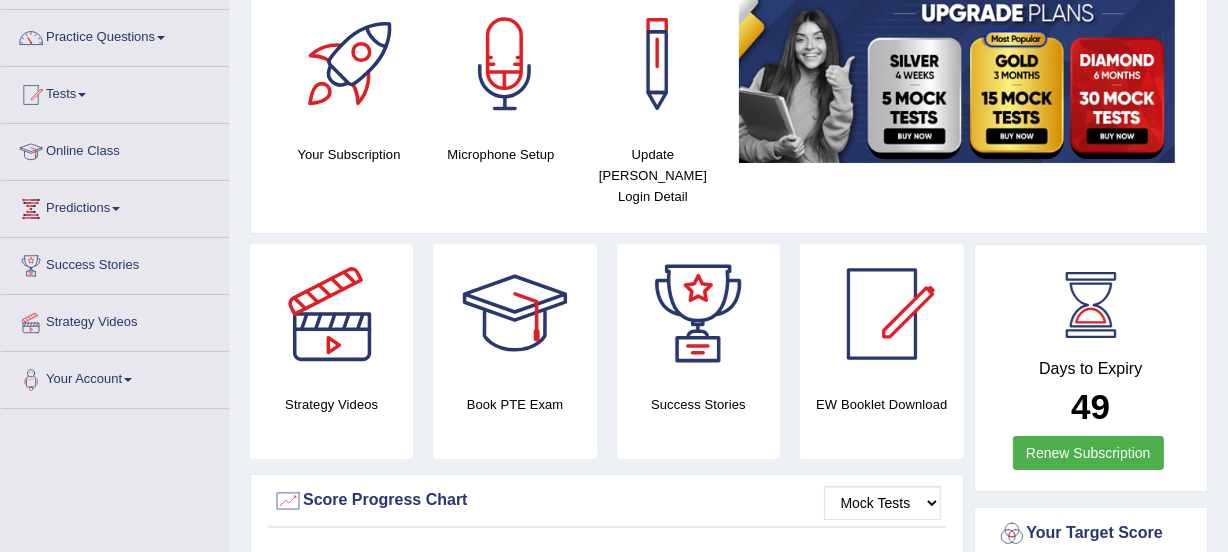 scroll, scrollTop: 140, scrollLeft: 0, axis: vertical 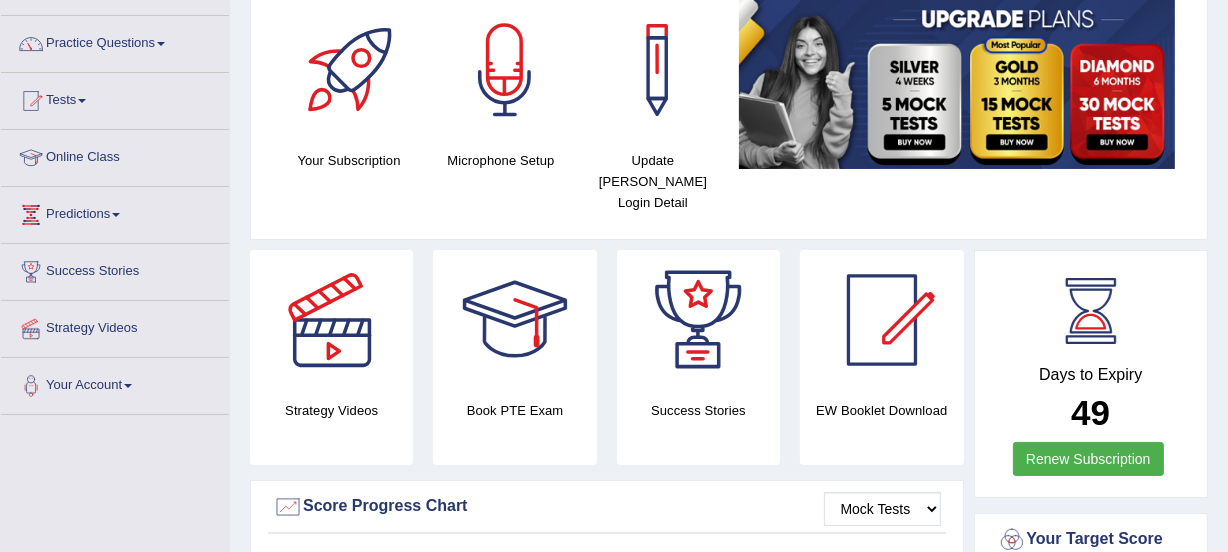 click on "Tests" at bounding box center (115, 98) 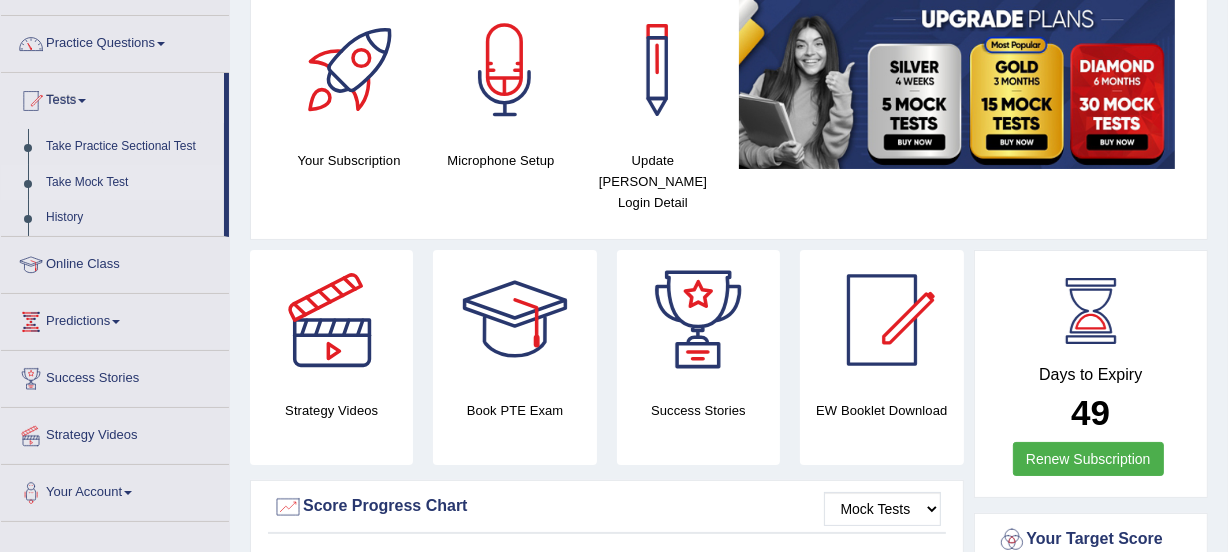 click on "Take Mock Test" at bounding box center (130, 183) 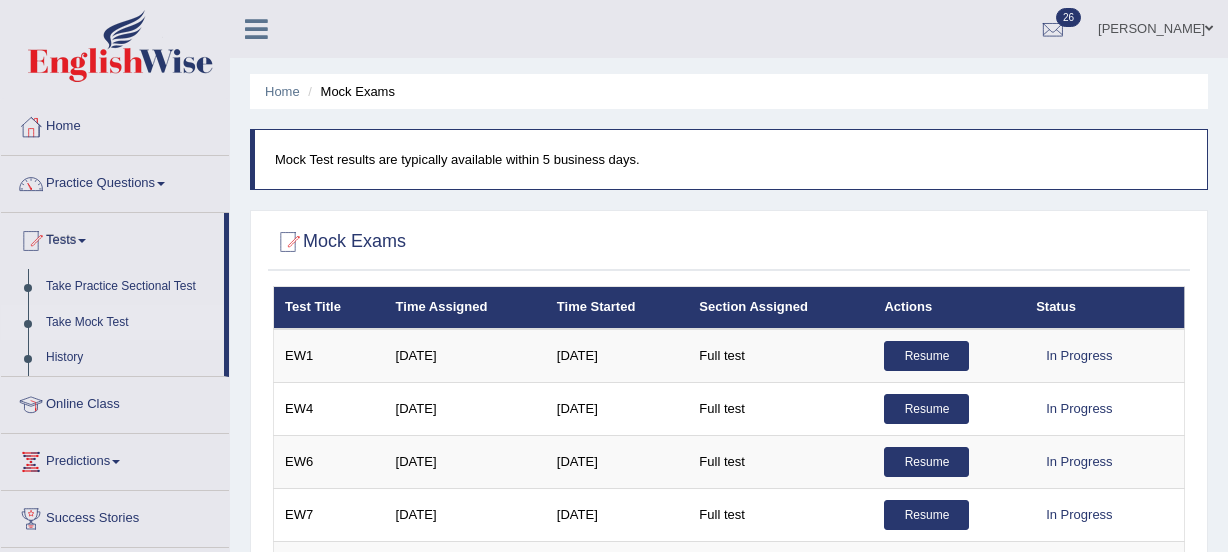 scroll, scrollTop: 0, scrollLeft: 0, axis: both 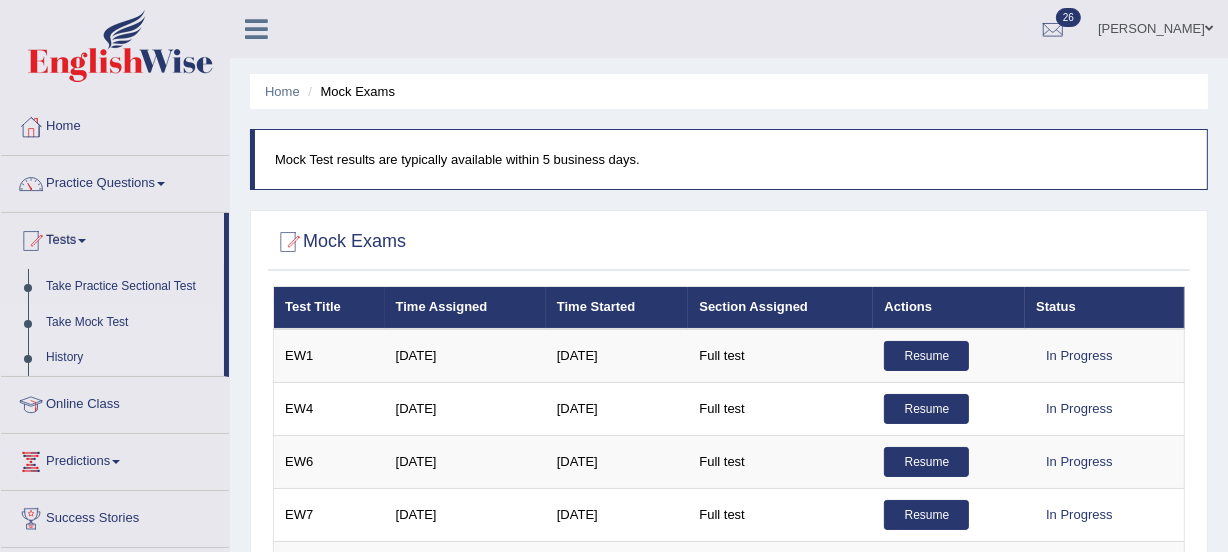 click on "History" at bounding box center [130, 358] 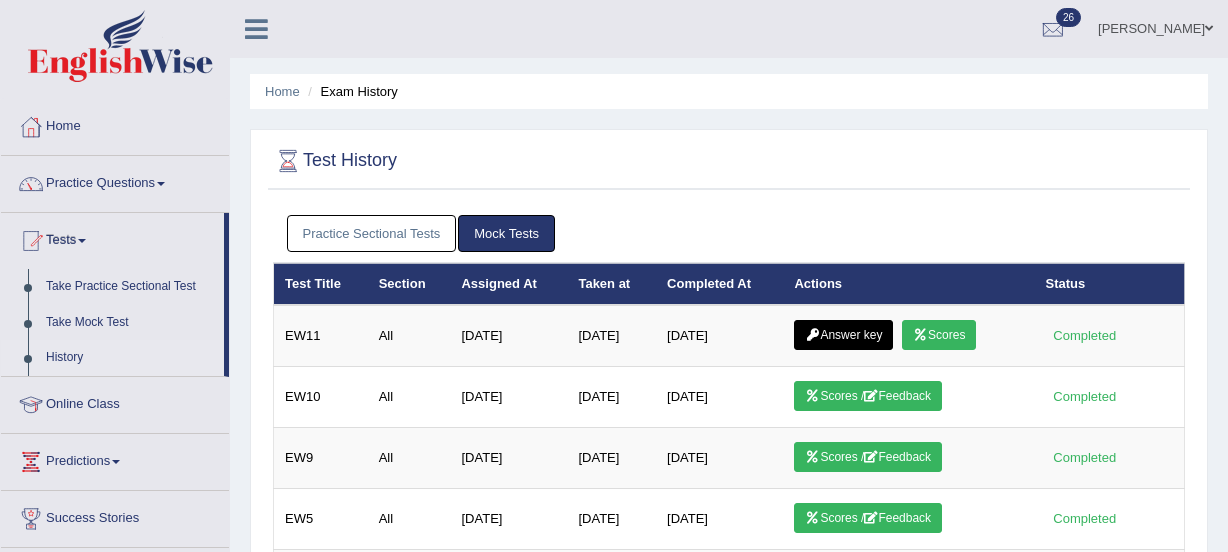 scroll, scrollTop: 0, scrollLeft: 0, axis: both 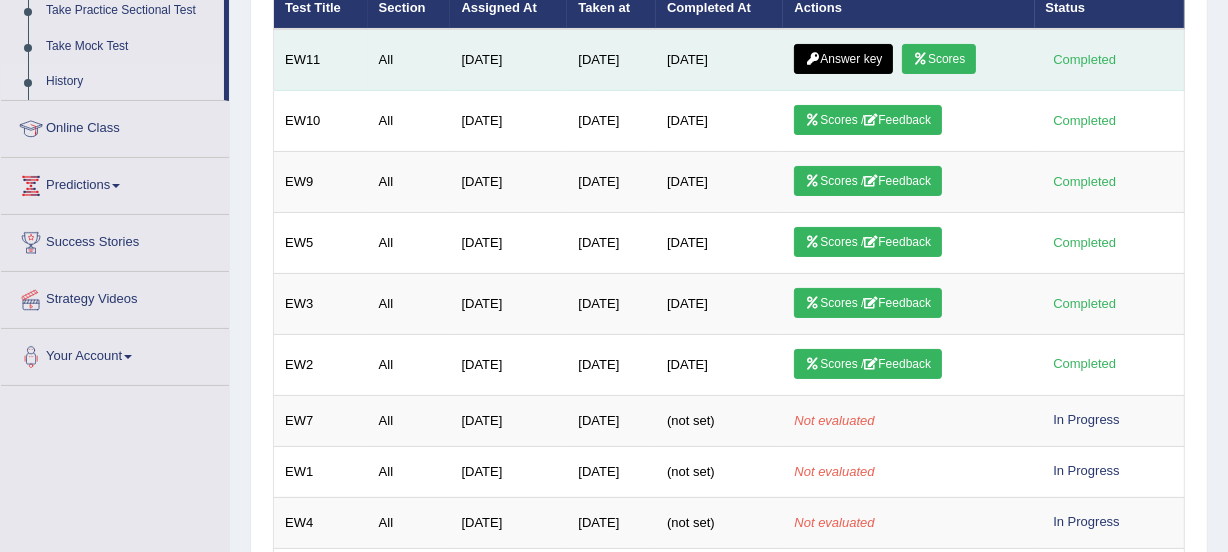 click on "Answer key" at bounding box center (843, 59) 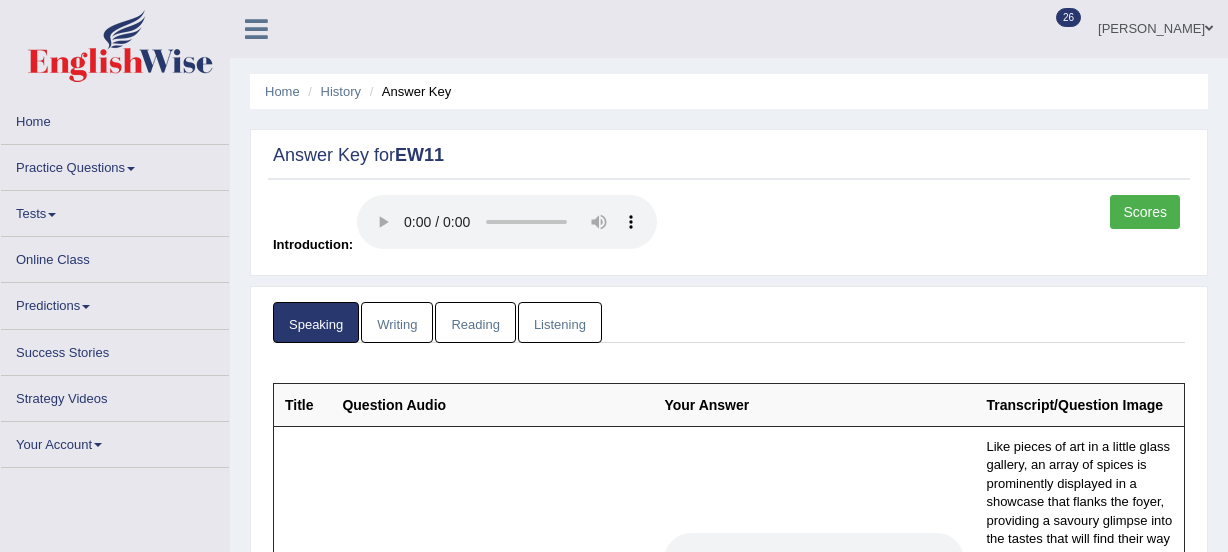 scroll, scrollTop: 36, scrollLeft: 0, axis: vertical 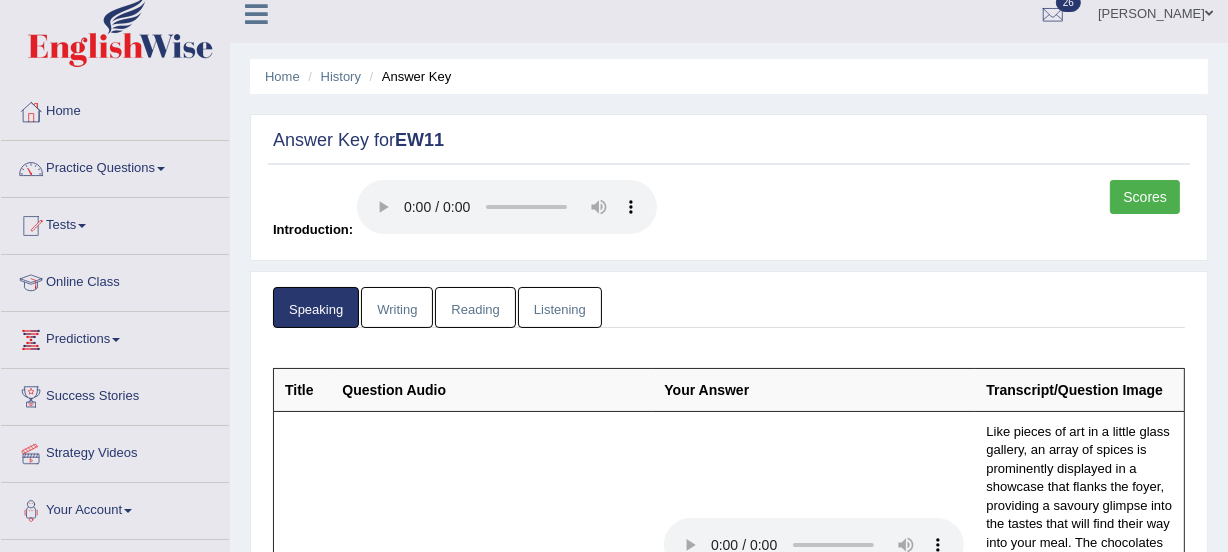 click on "Writing" at bounding box center (397, 307) 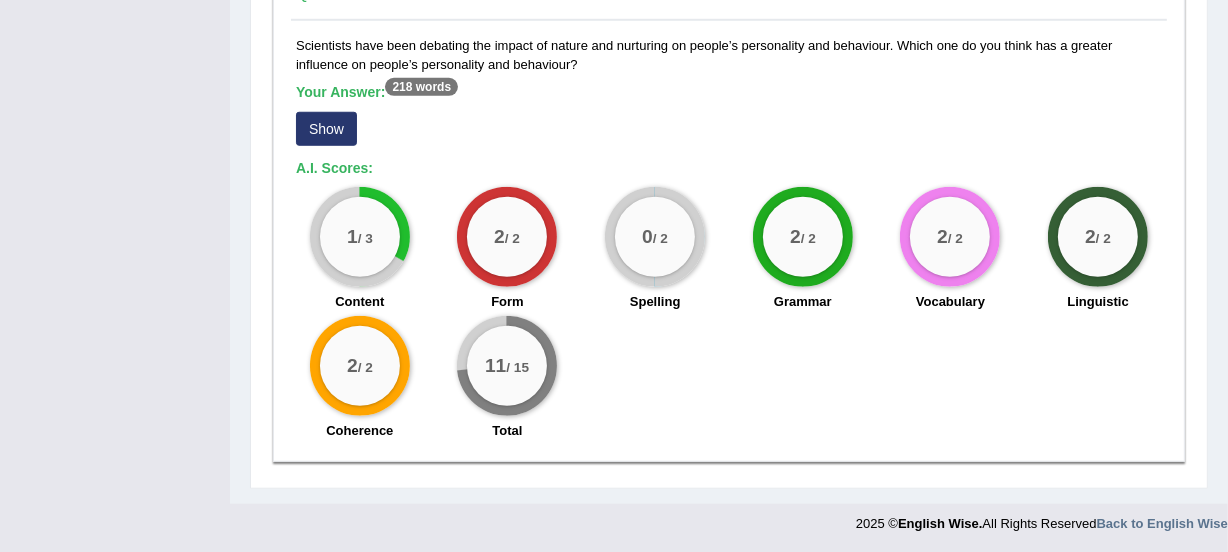 scroll, scrollTop: 1521, scrollLeft: 0, axis: vertical 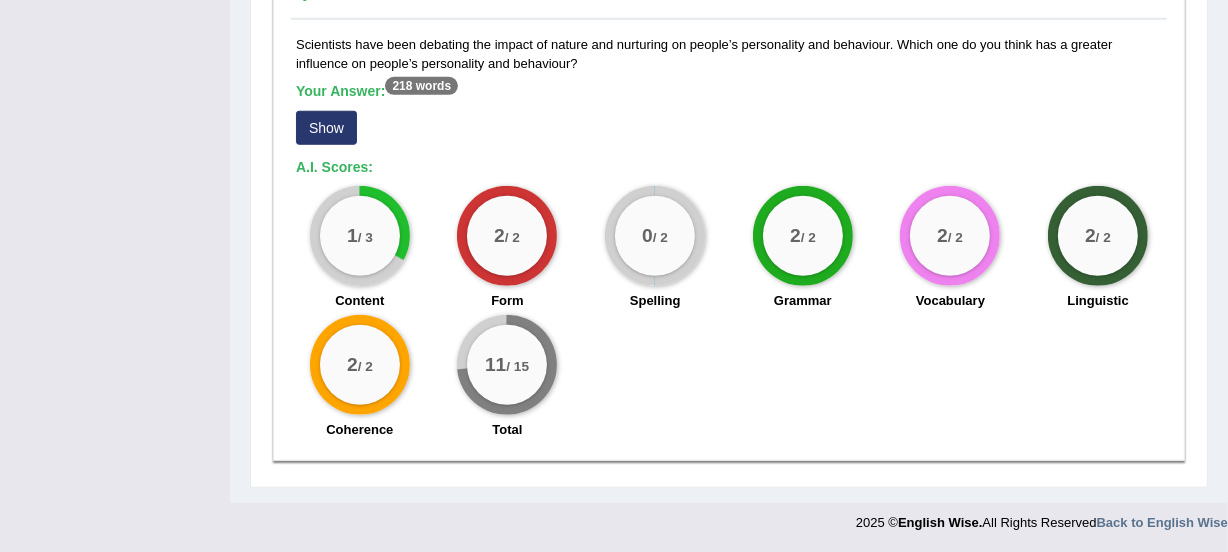 click on "Show" at bounding box center [326, 128] 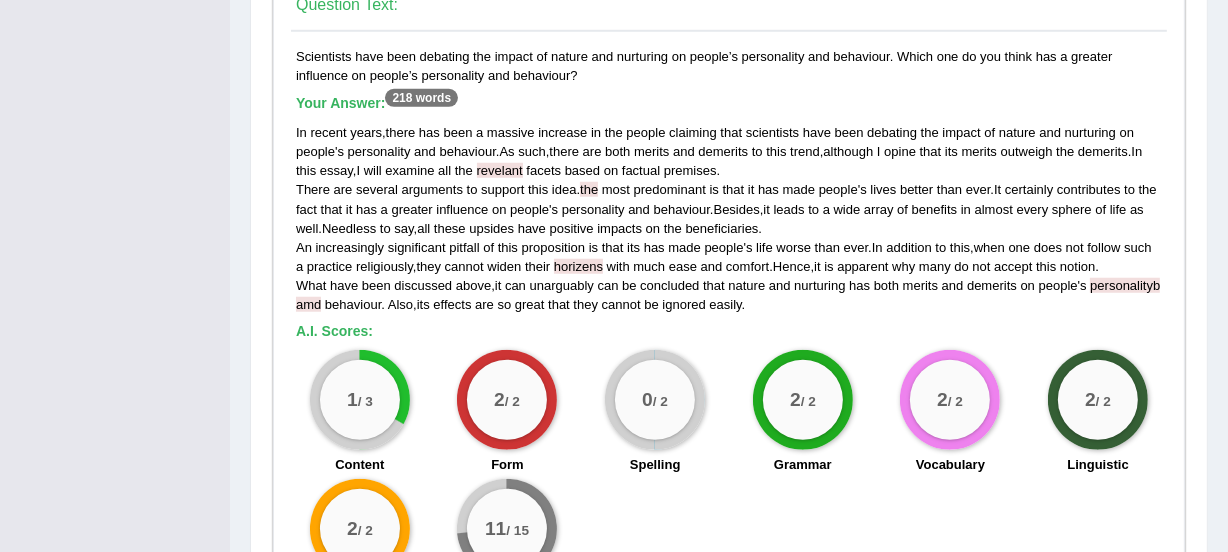 scroll, scrollTop: 1545, scrollLeft: 0, axis: vertical 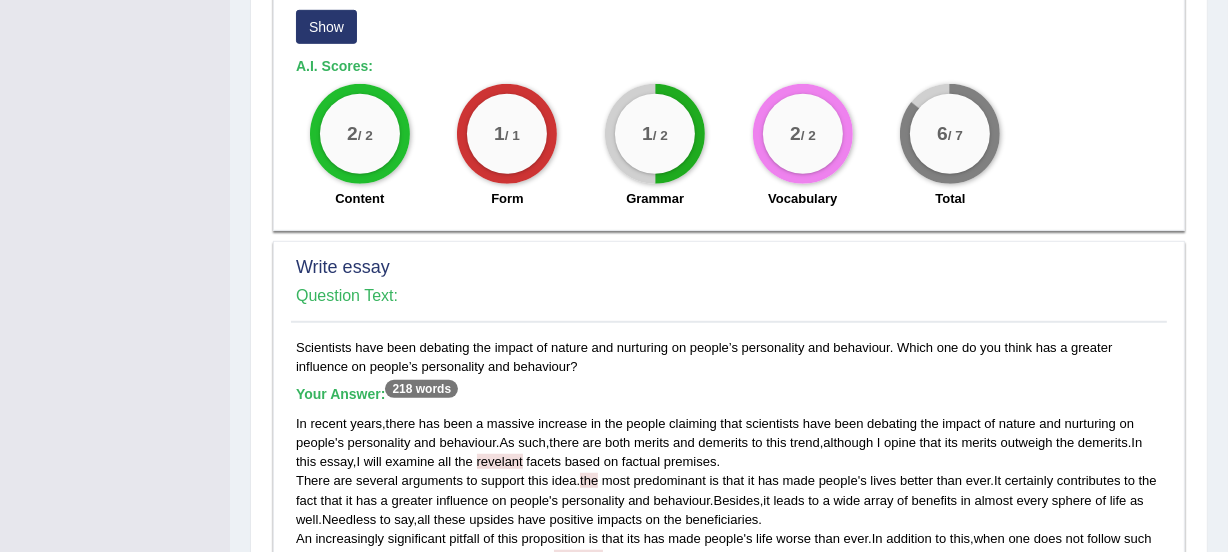 click on "Scientists have been debating the impact of nature and nurturing on people’s personality and behaviour. Which one do you think has a greater influence on people’s personality and behaviour?
Your Answer:  218 words In   recent   years ,  there   has   been   a   massive   increase   in   the   people   claiming   that   scientists   have   been   debating   the   impact   of   nature   and   nurturing   on   people ' s   personality   and   behaviour .  As   such ,  there   are   both   merits   and   demerits   to   this   trend ,  although   I   opine   that   its   merits   outweigh   the   demerits .  In   this   essay ,  I   will   examine   all   the   revelant   facets   based   on   factual   premises . There   are   several   arguments   to   support   this   idea .  the   most   predominant   is   that   it   has   made   people ' s   lives   better   than   ever .  It   certainly   contributes   to   the   fact   that   it   has   a   greater   influence   on   people" at bounding box center [729, 621] 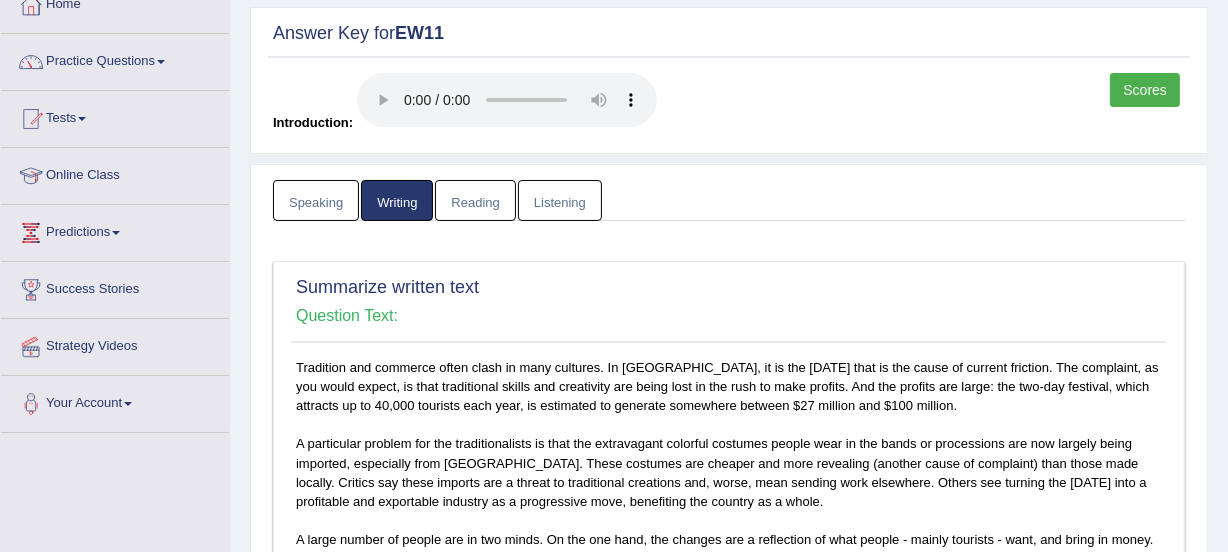 scroll, scrollTop: 54, scrollLeft: 0, axis: vertical 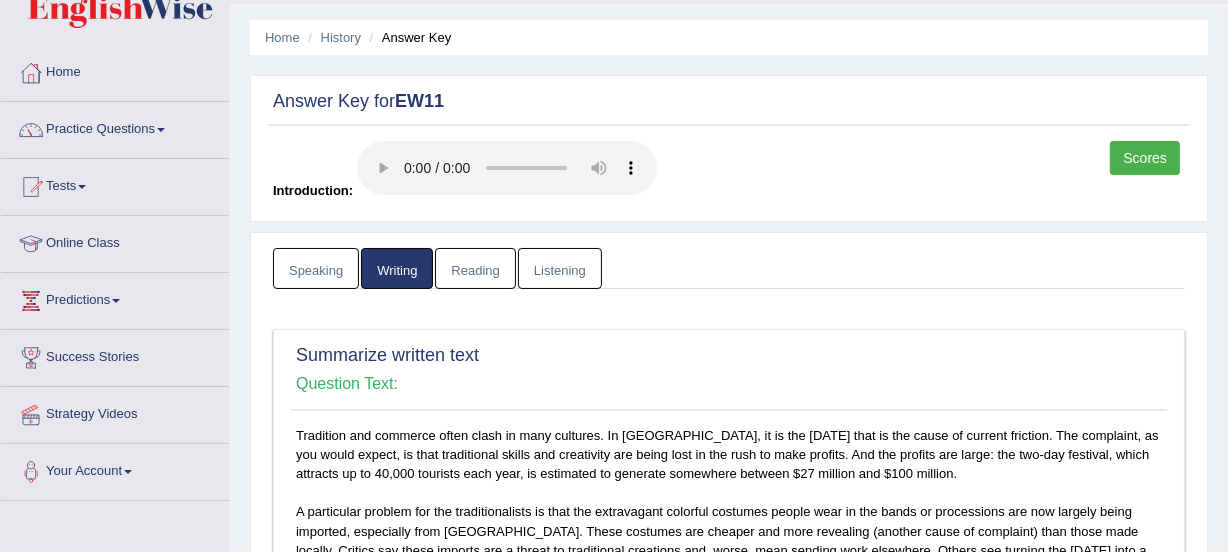 click on "Reading" at bounding box center (475, 268) 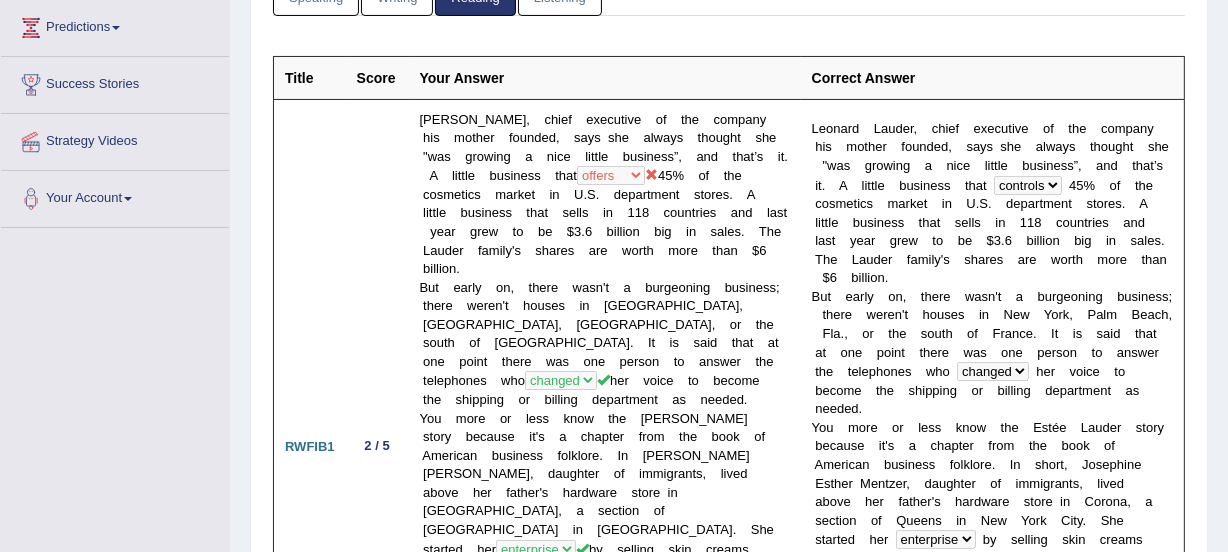 scroll, scrollTop: 0, scrollLeft: 0, axis: both 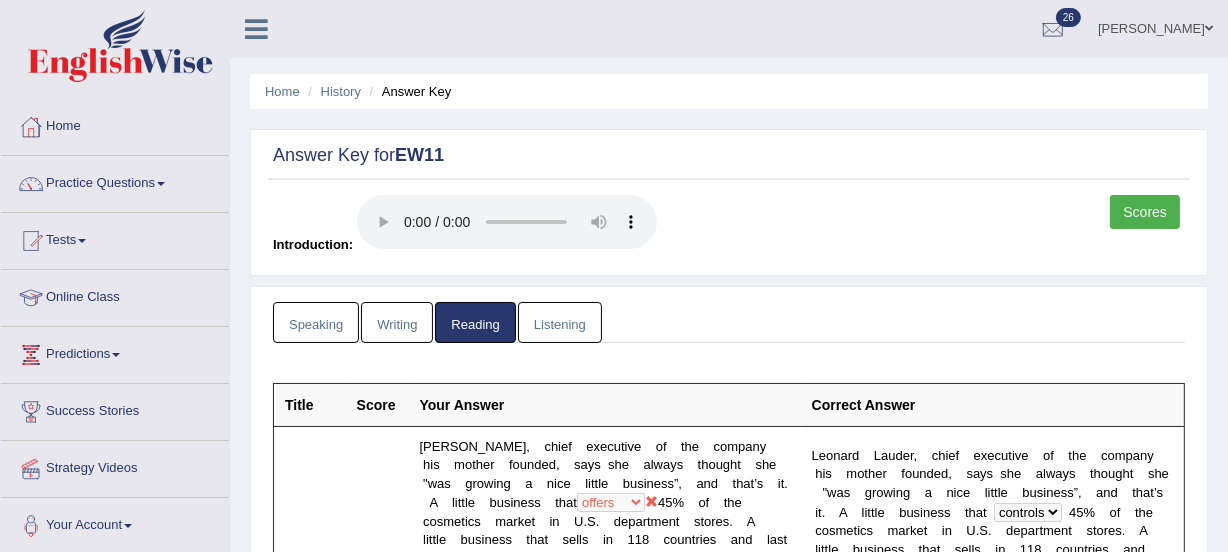 click on "Listening" at bounding box center (560, 322) 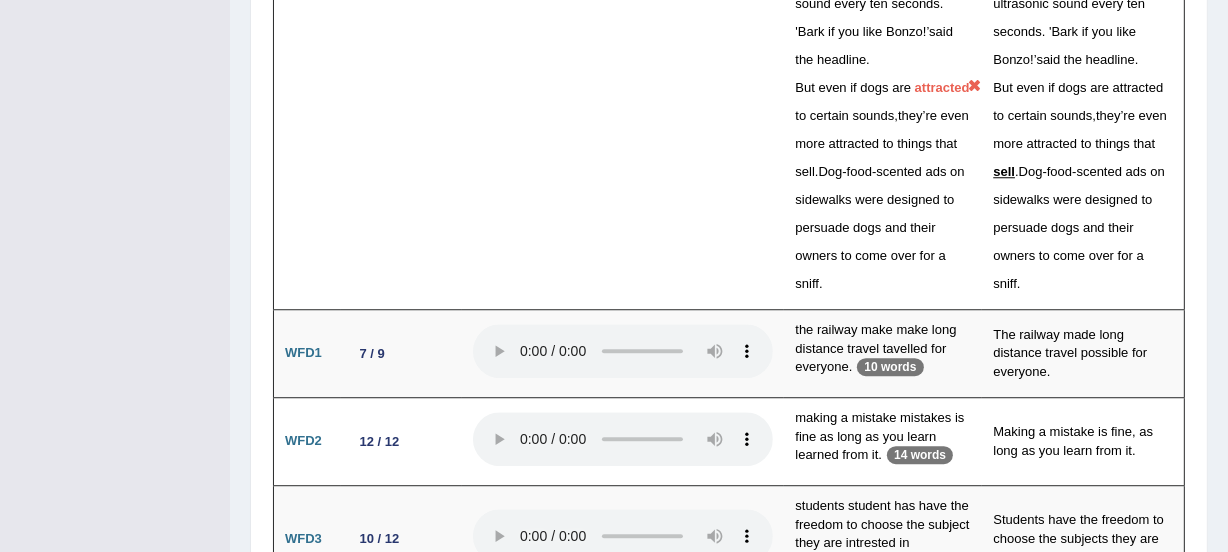 scroll, scrollTop: 4836, scrollLeft: 0, axis: vertical 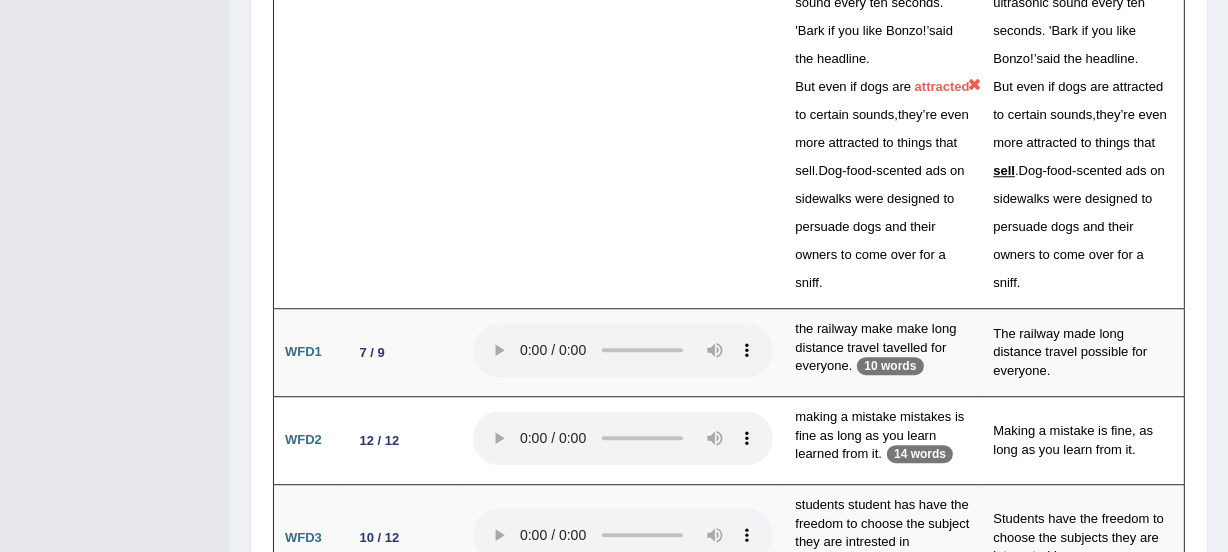 drag, startPoint x: 892, startPoint y: 430, endPoint x: 969, endPoint y: 425, distance: 77.16217 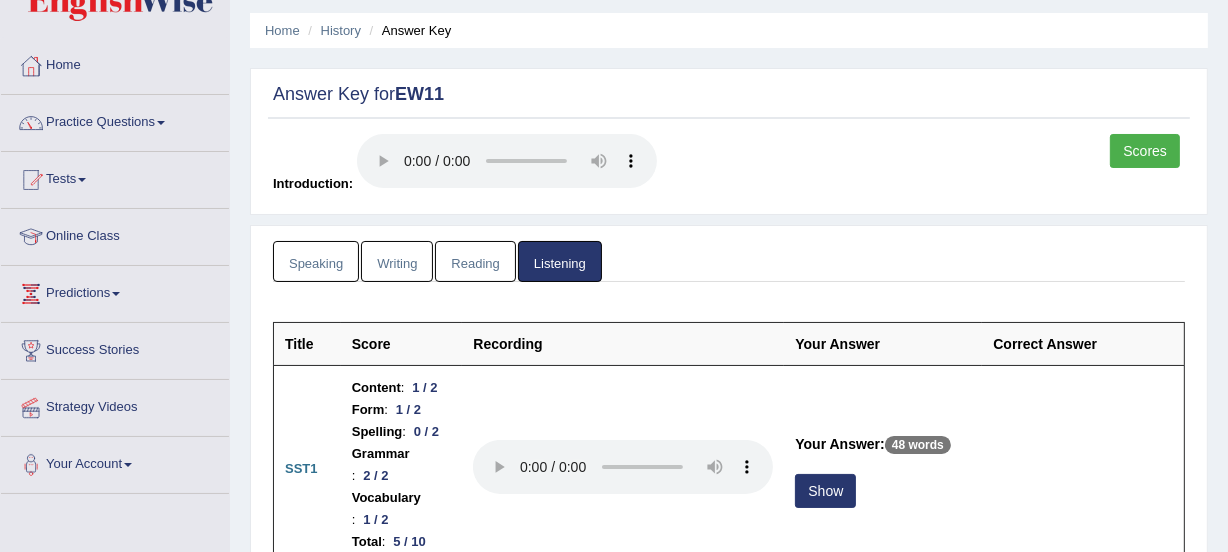 scroll, scrollTop: 0, scrollLeft: 0, axis: both 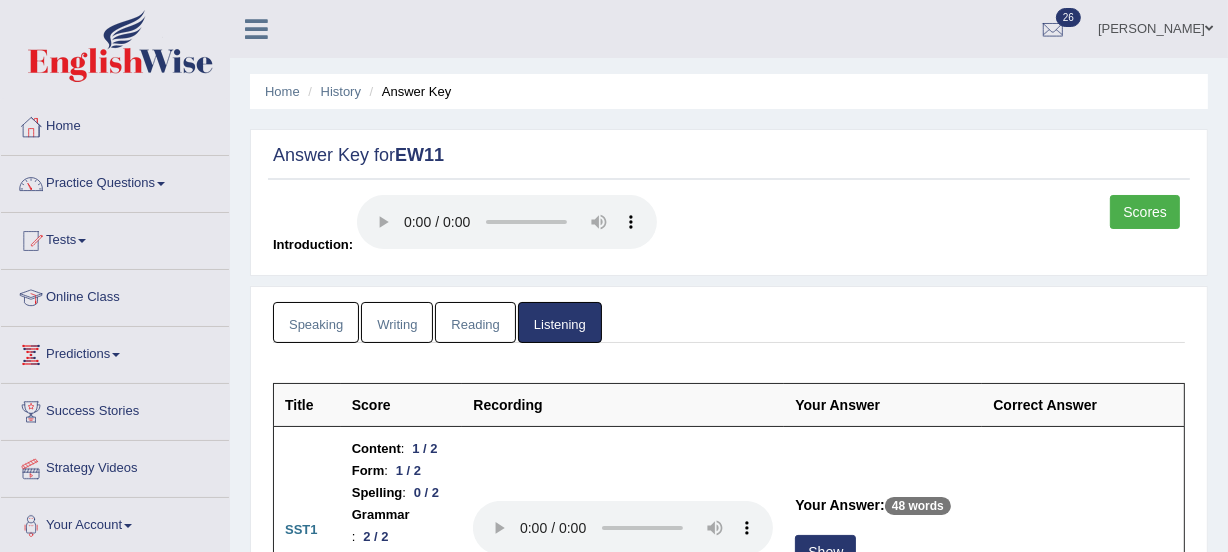 click on "Scores" at bounding box center [1145, 212] 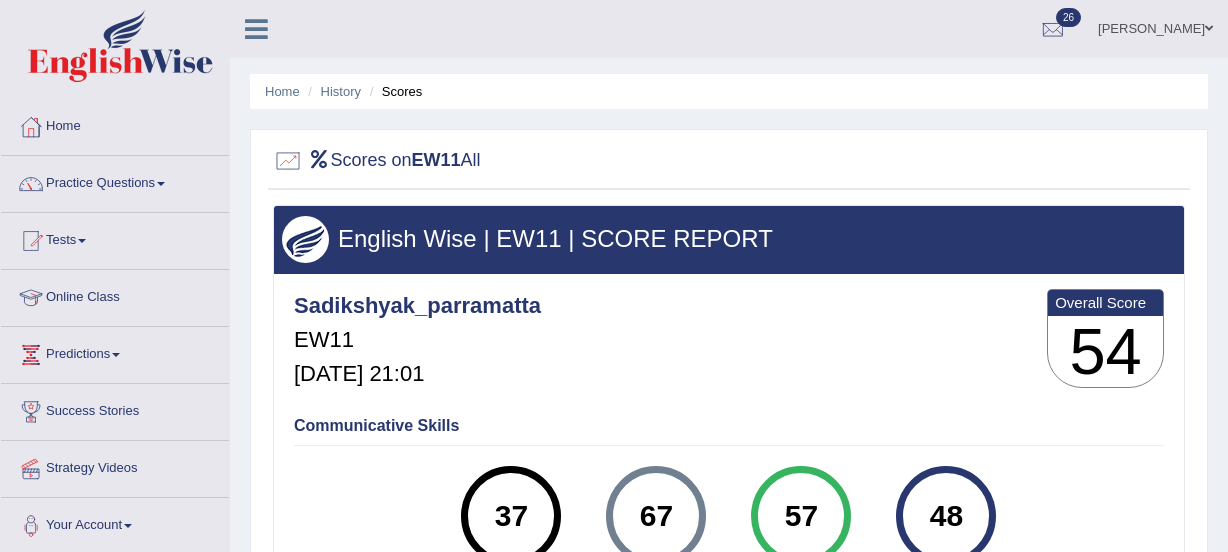 scroll, scrollTop: 36, scrollLeft: 0, axis: vertical 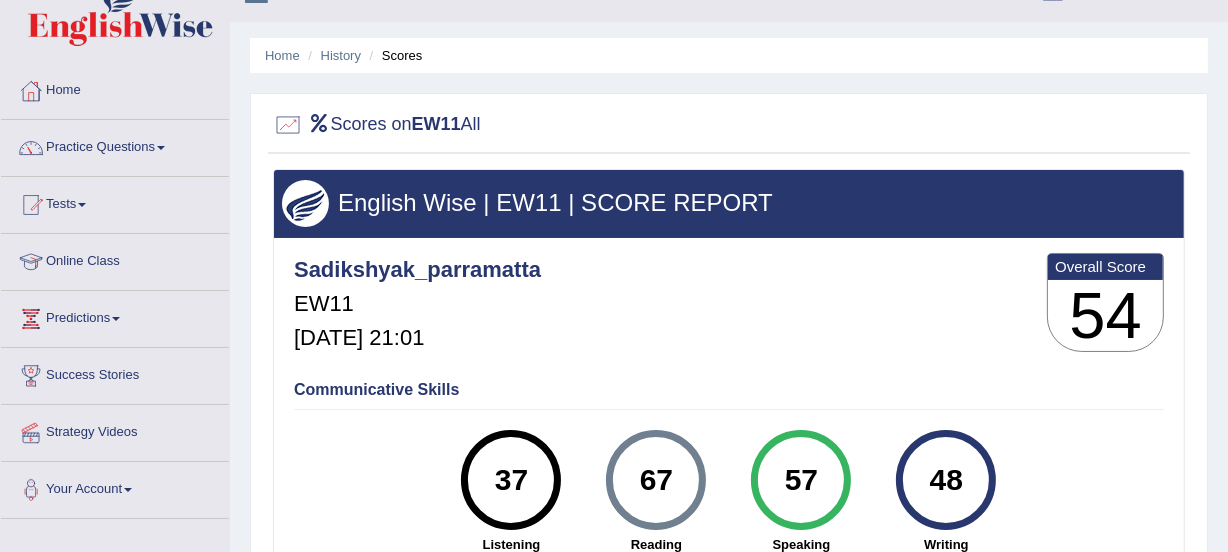 drag, startPoint x: 1226, startPoint y: 180, endPoint x: 1233, endPoint y: 246, distance: 66.37017 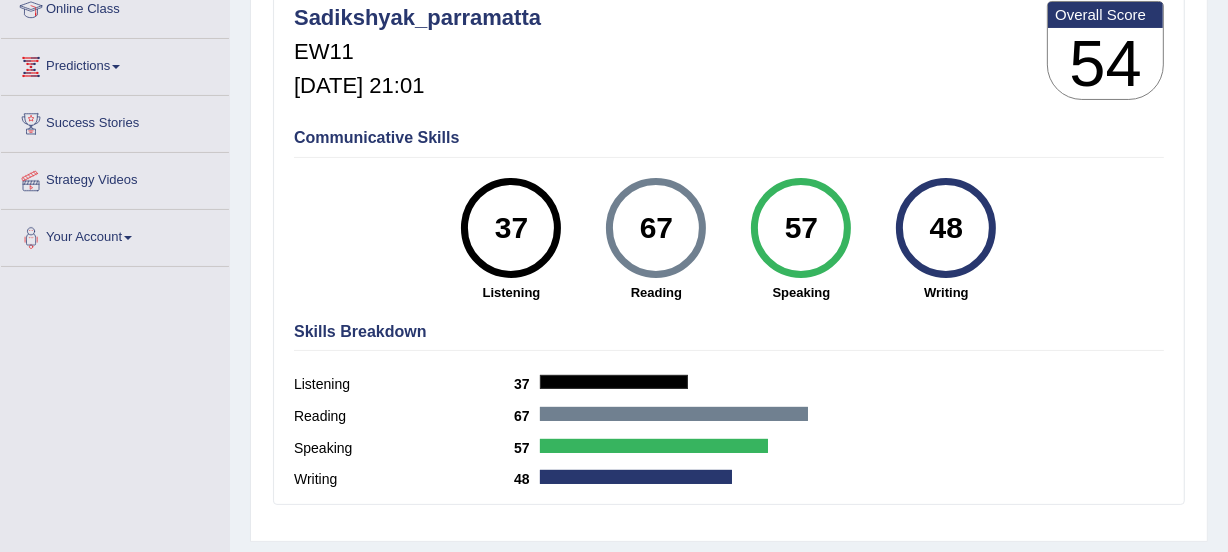 scroll, scrollTop: 310, scrollLeft: 0, axis: vertical 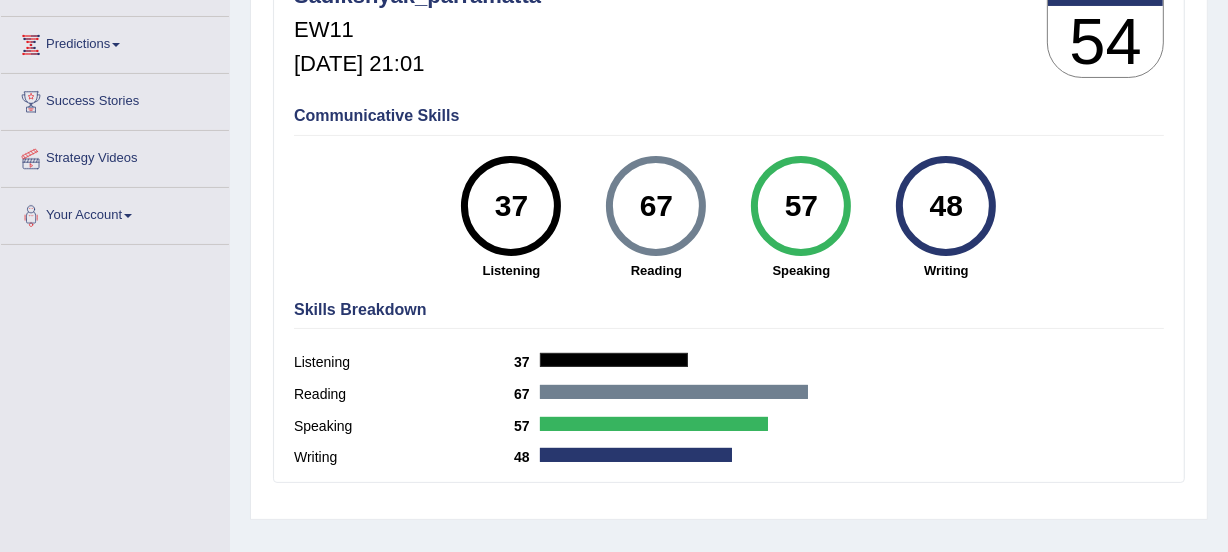 click on "Skills Breakdown
Listening  37
Reading  67
Speaking  57
Writing  48" at bounding box center (729, 386) 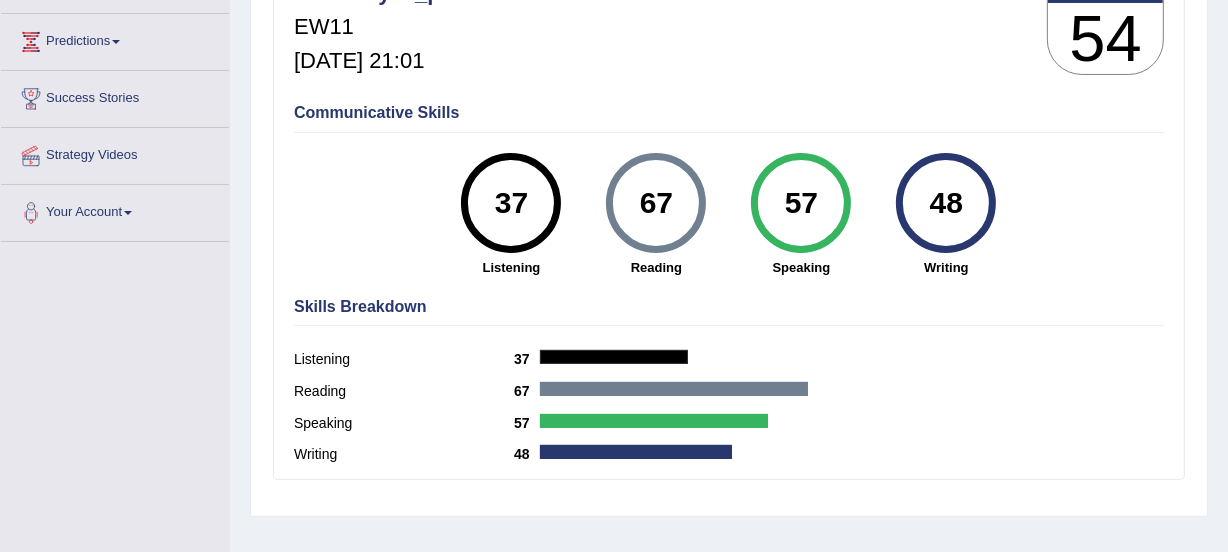 scroll, scrollTop: 315, scrollLeft: 0, axis: vertical 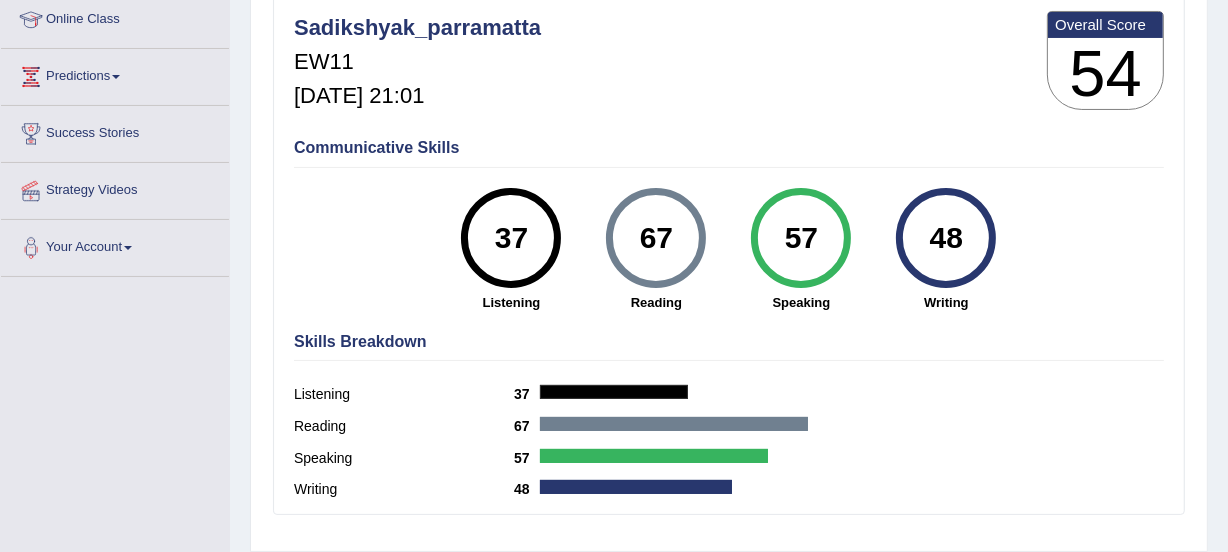 click on "Listening" at bounding box center [404, 394] 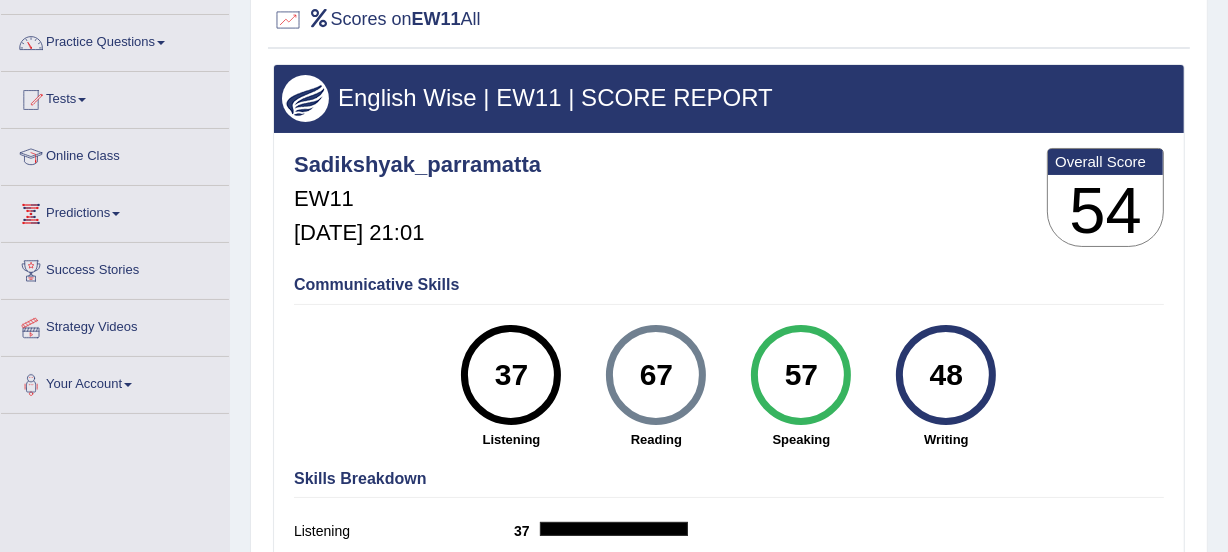 scroll, scrollTop: 132, scrollLeft: 0, axis: vertical 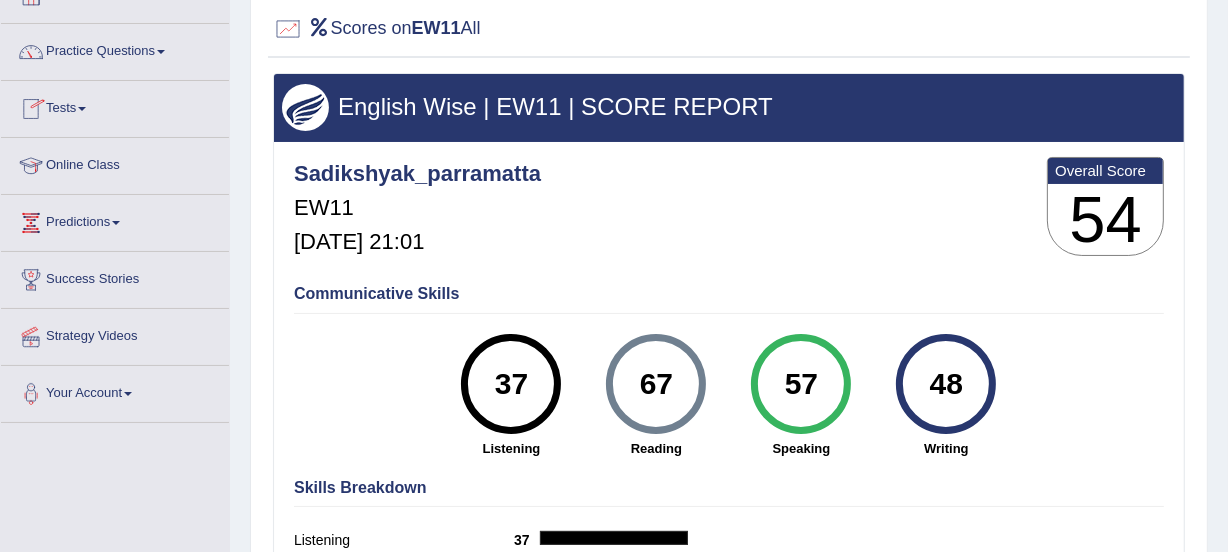 click on "Tests" at bounding box center (115, 106) 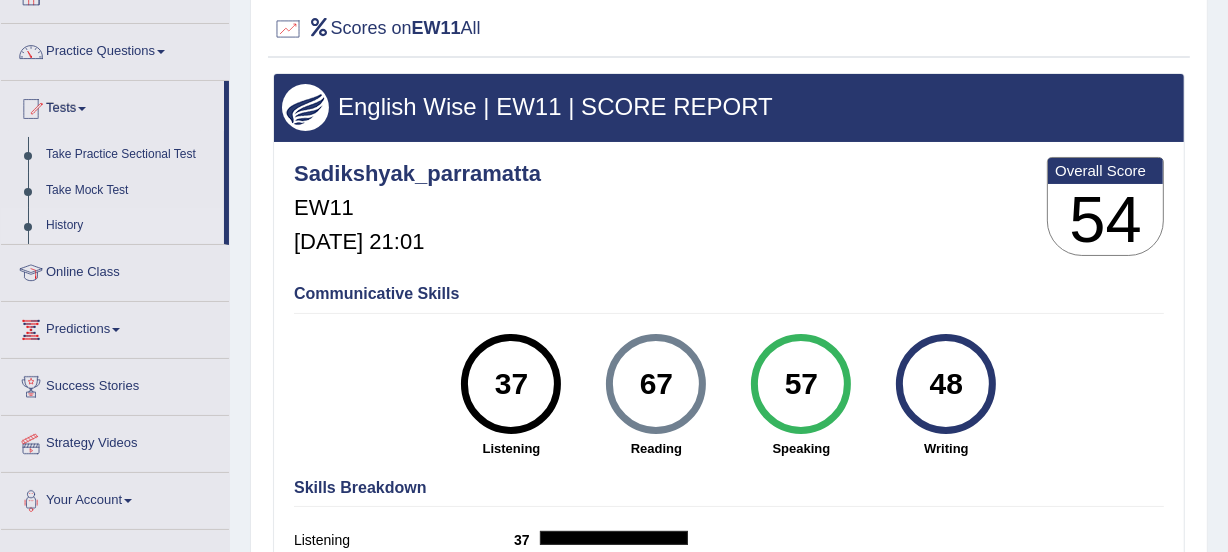 click on "History" at bounding box center (130, 226) 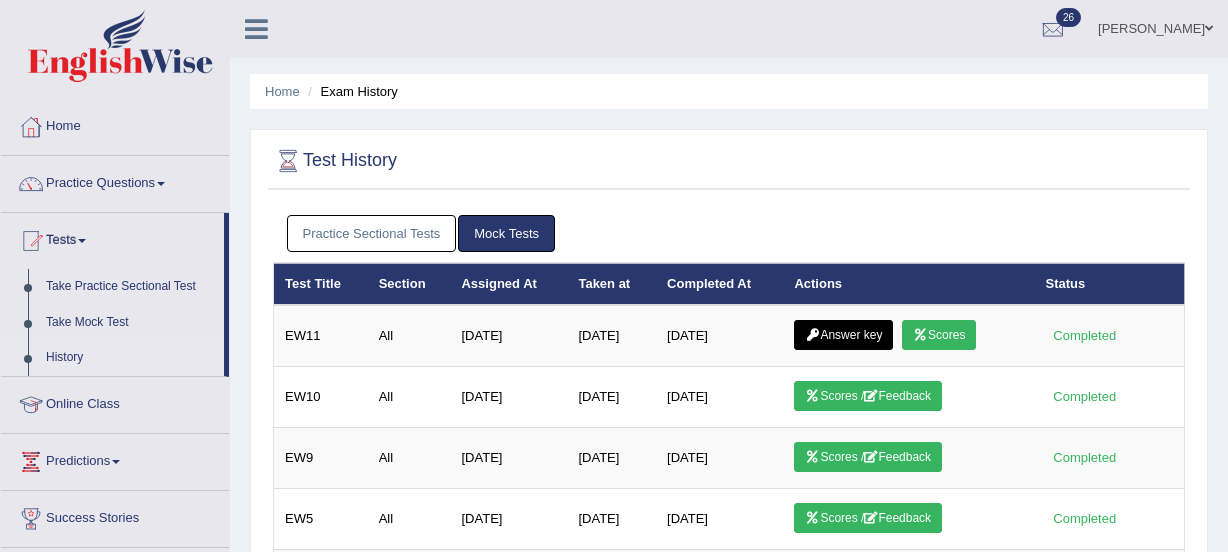 scroll, scrollTop: 0, scrollLeft: 0, axis: both 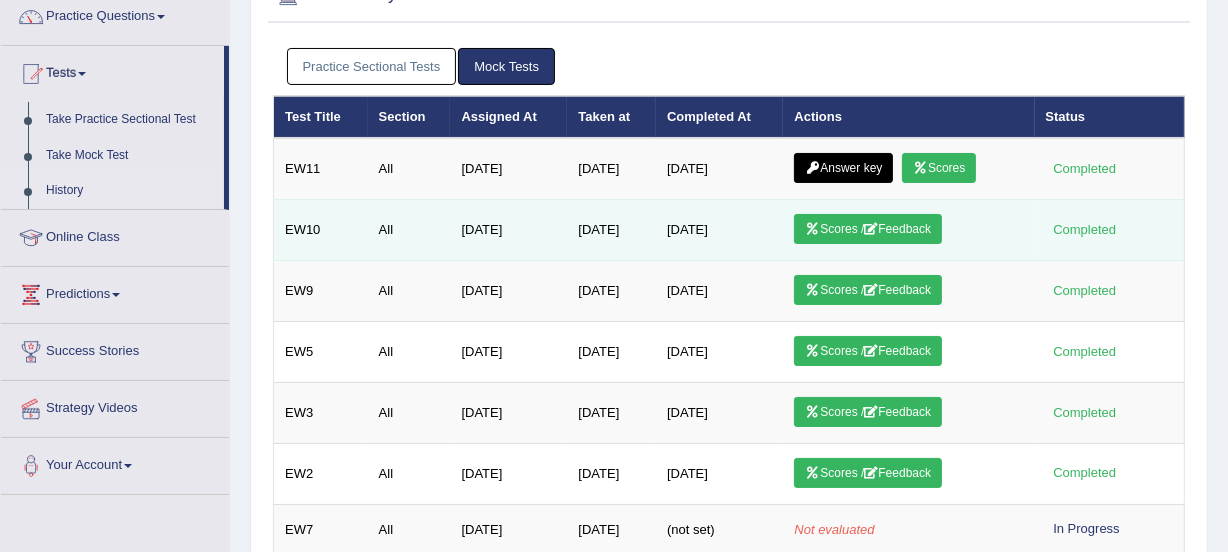 click on "Completed" at bounding box center [1085, 229] 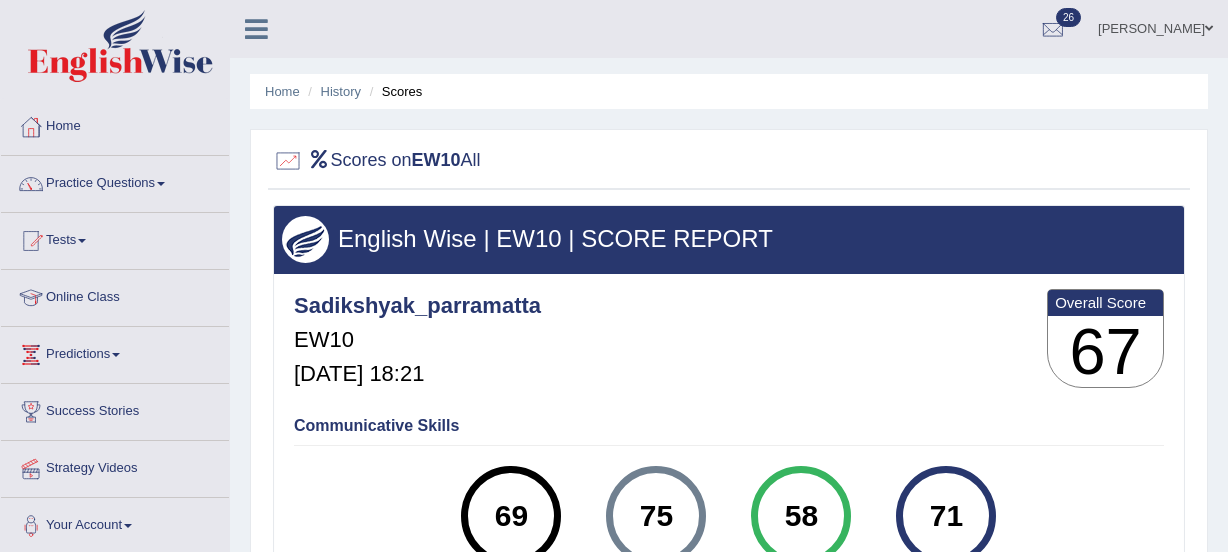 scroll, scrollTop: 0, scrollLeft: 0, axis: both 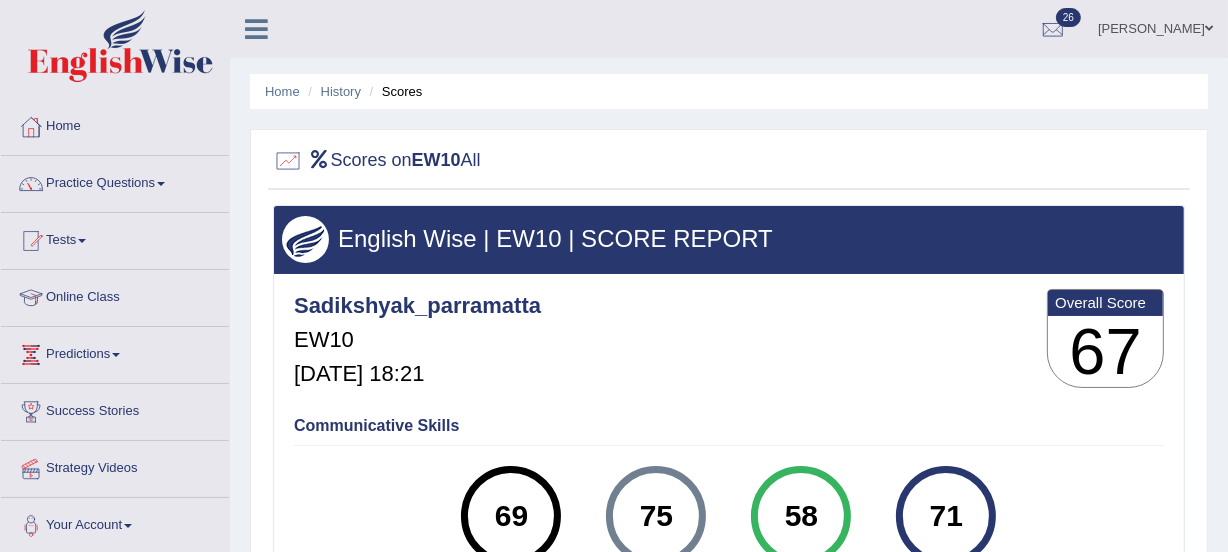 drag, startPoint x: 1221, startPoint y: 151, endPoint x: 1240, endPoint y: 256, distance: 106.7052 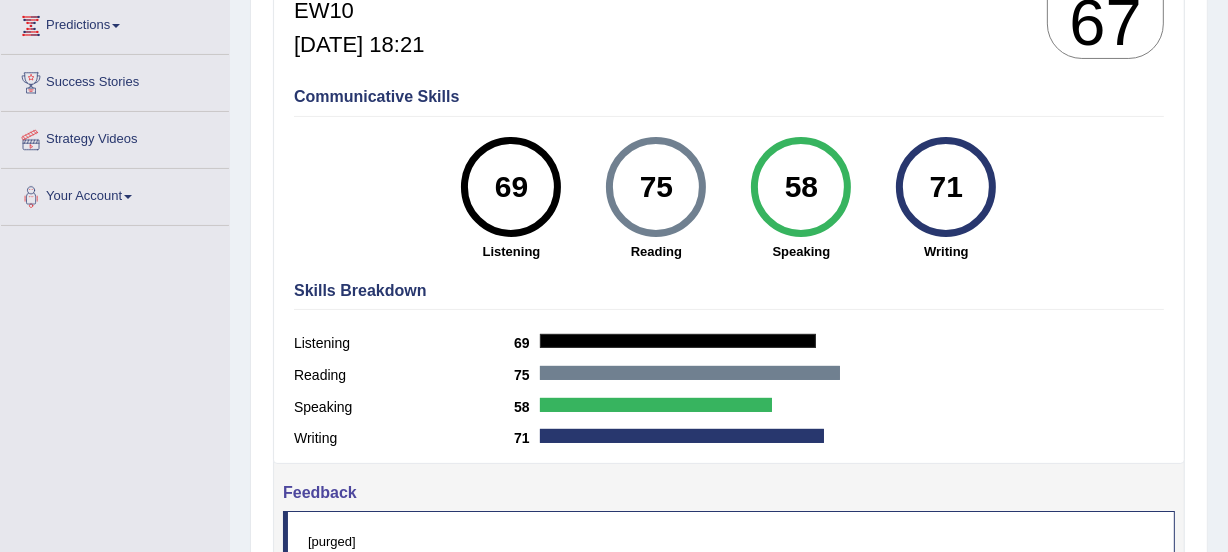 scroll, scrollTop: 0, scrollLeft: 0, axis: both 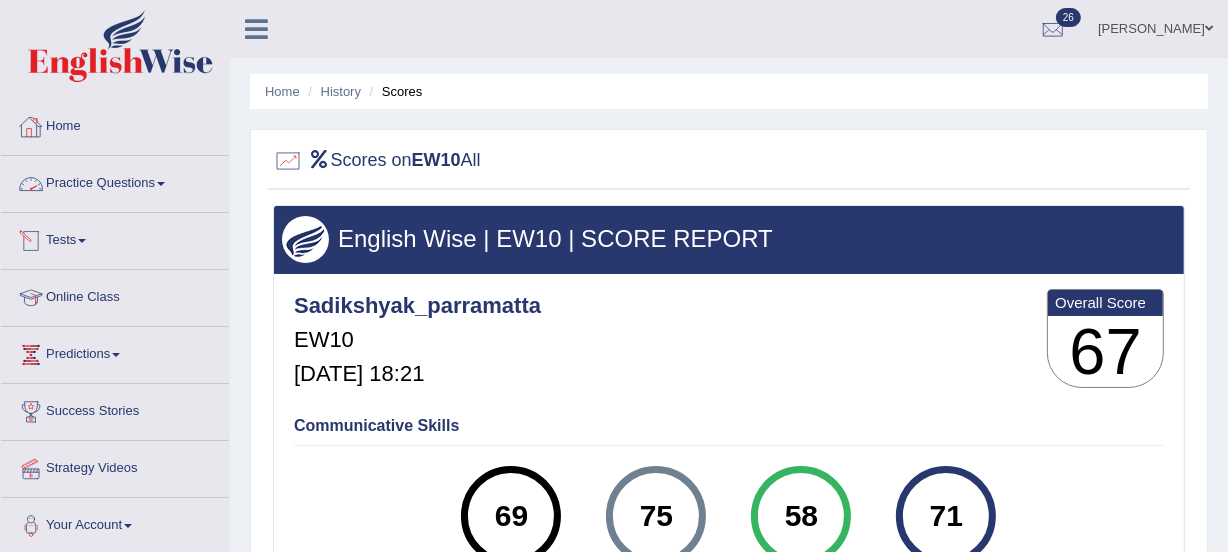 click on "Tests" at bounding box center (115, 238) 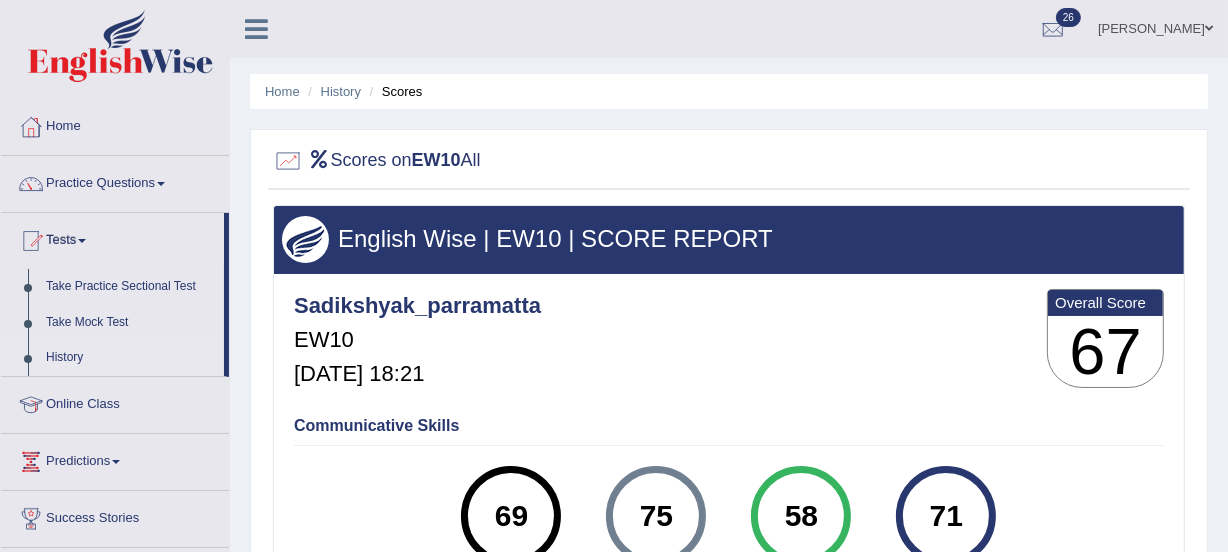 click on "History" at bounding box center (130, 358) 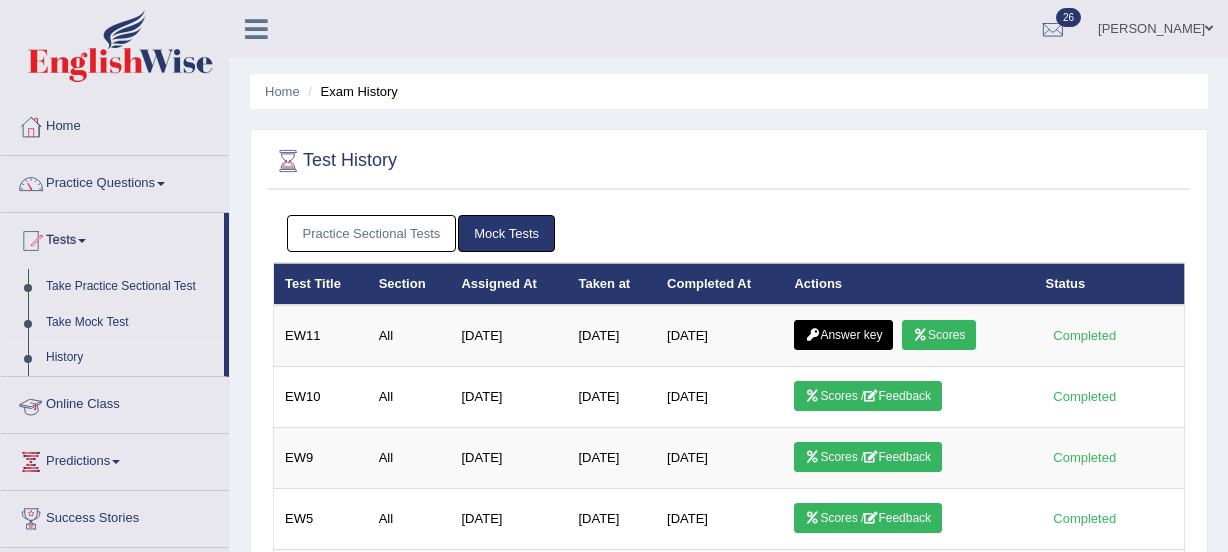 scroll, scrollTop: 0, scrollLeft: 0, axis: both 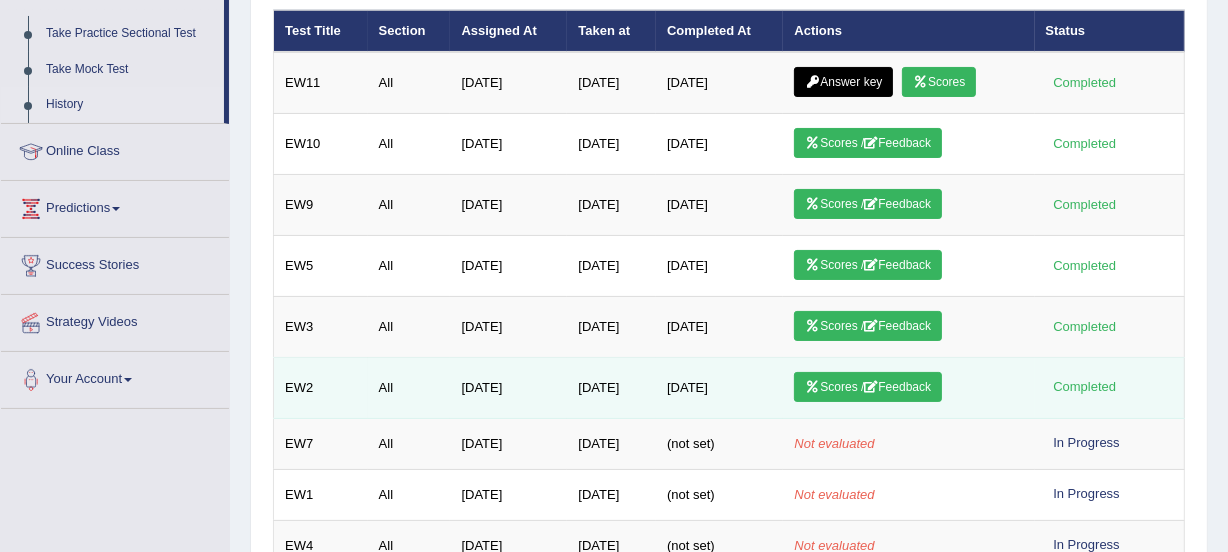 click on "Scores /   Feedback" at bounding box center [868, 387] 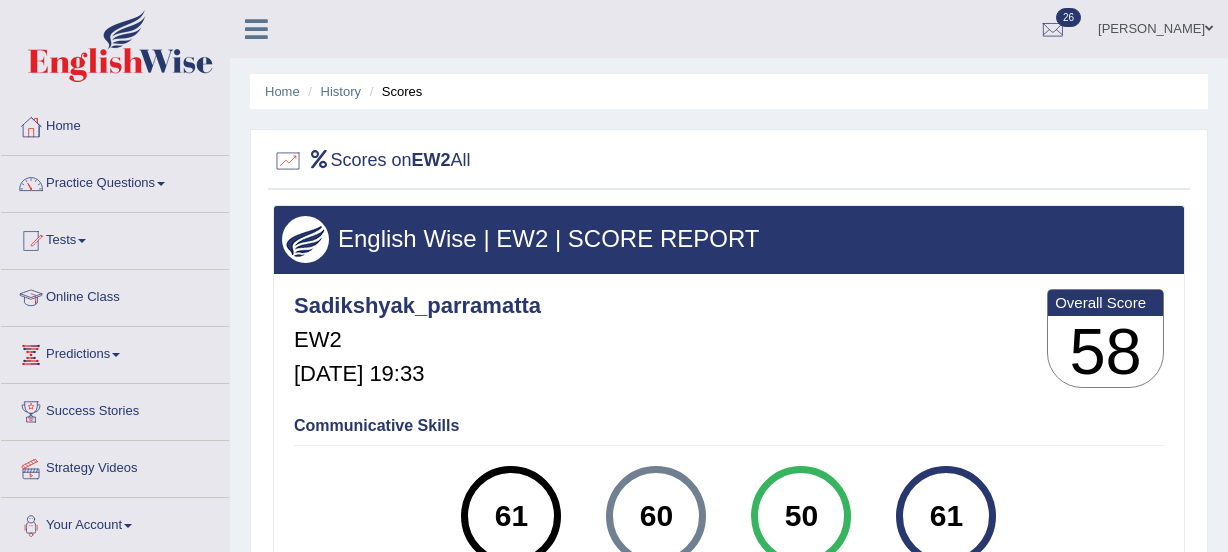scroll, scrollTop: 0, scrollLeft: 0, axis: both 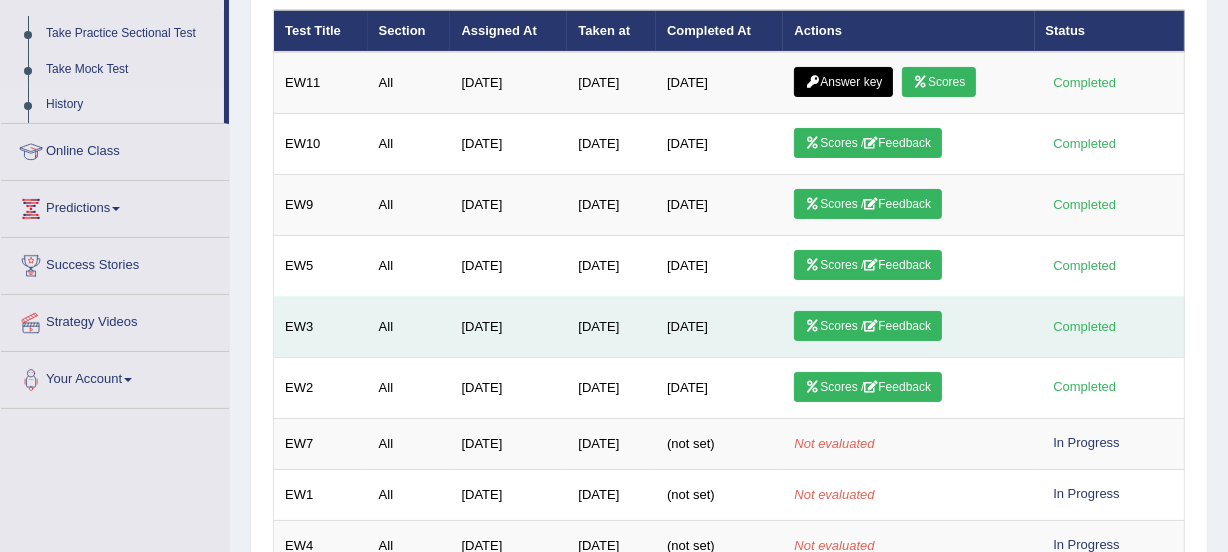 click on "Scores /   Feedback" at bounding box center [868, 326] 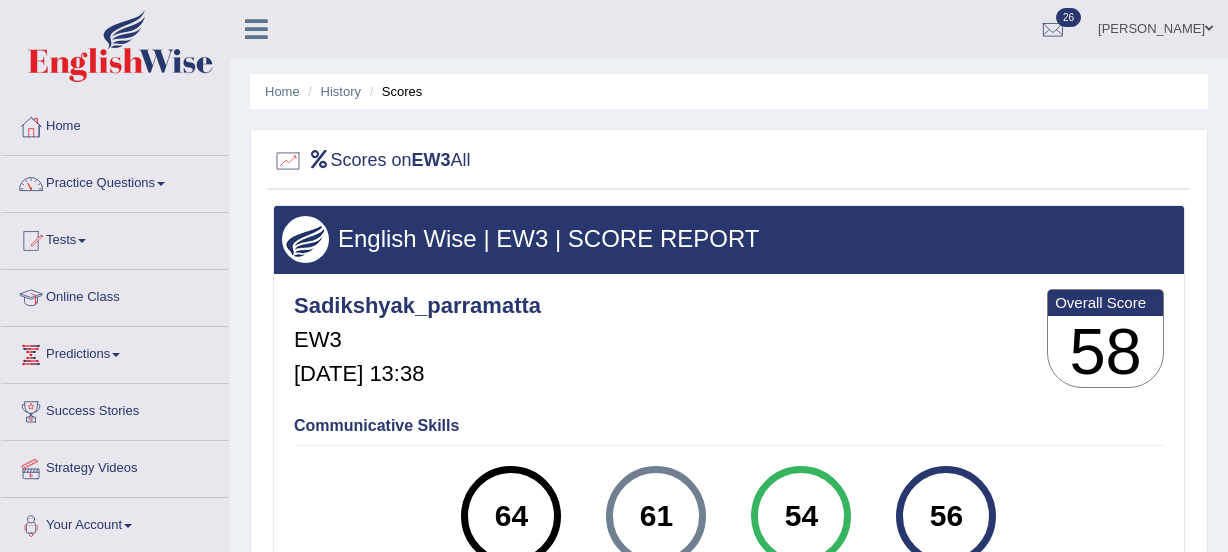 scroll, scrollTop: 0, scrollLeft: 0, axis: both 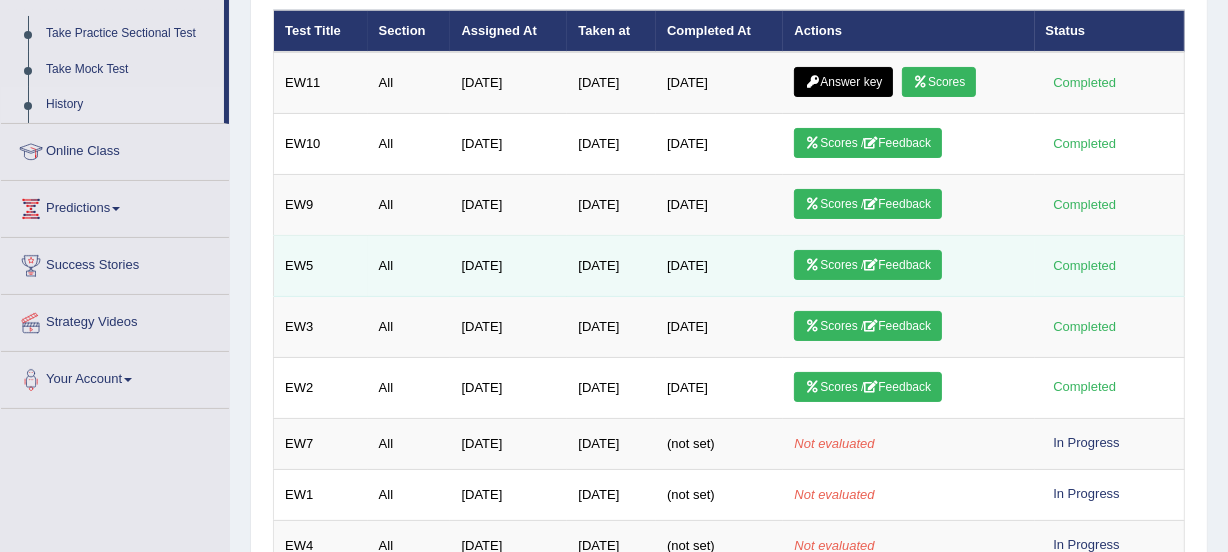 click on "Scores /   Feedback" at bounding box center [868, 265] 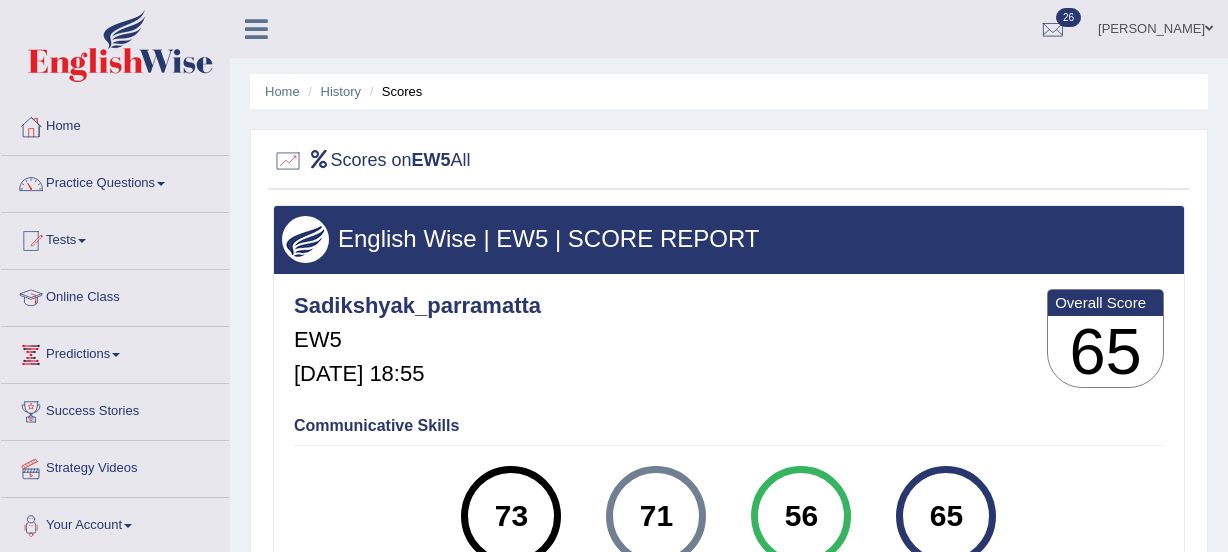 scroll, scrollTop: 0, scrollLeft: 0, axis: both 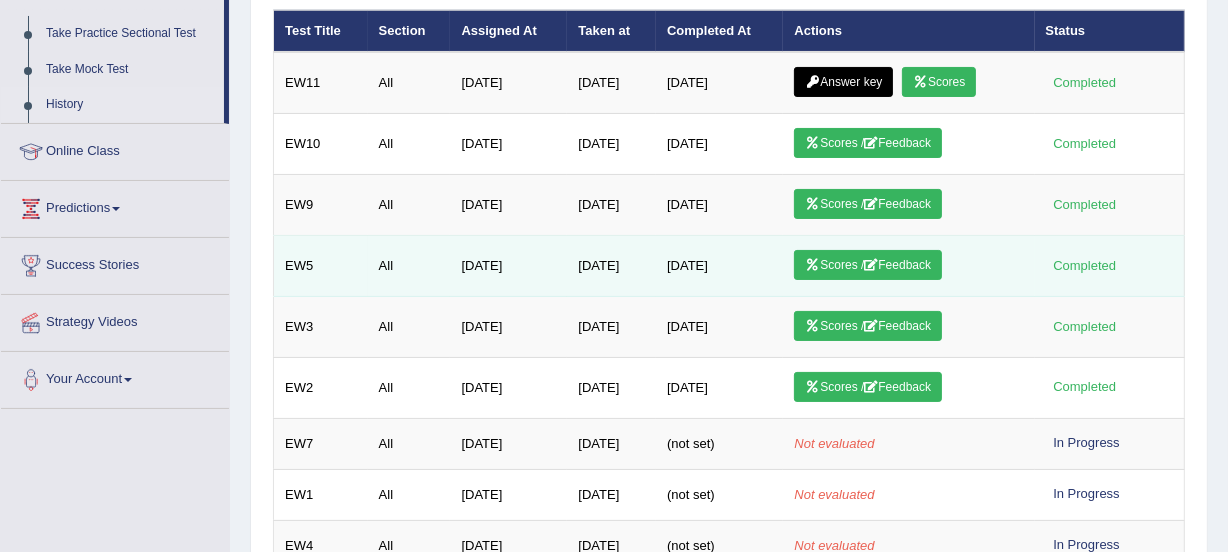 click on "Scores /   Feedback" at bounding box center [868, 265] 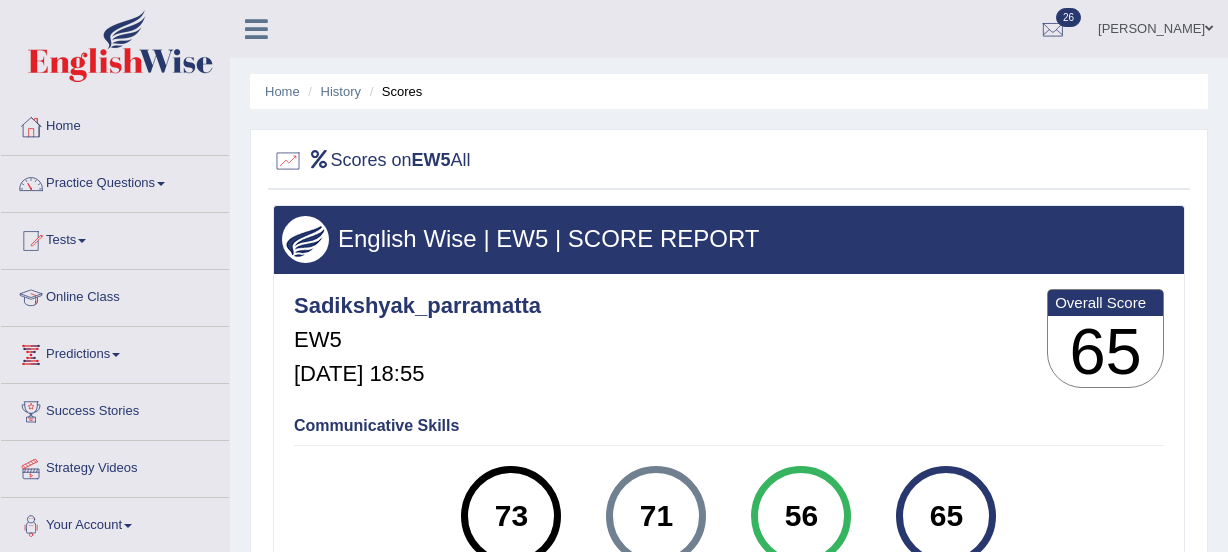scroll, scrollTop: 0, scrollLeft: 0, axis: both 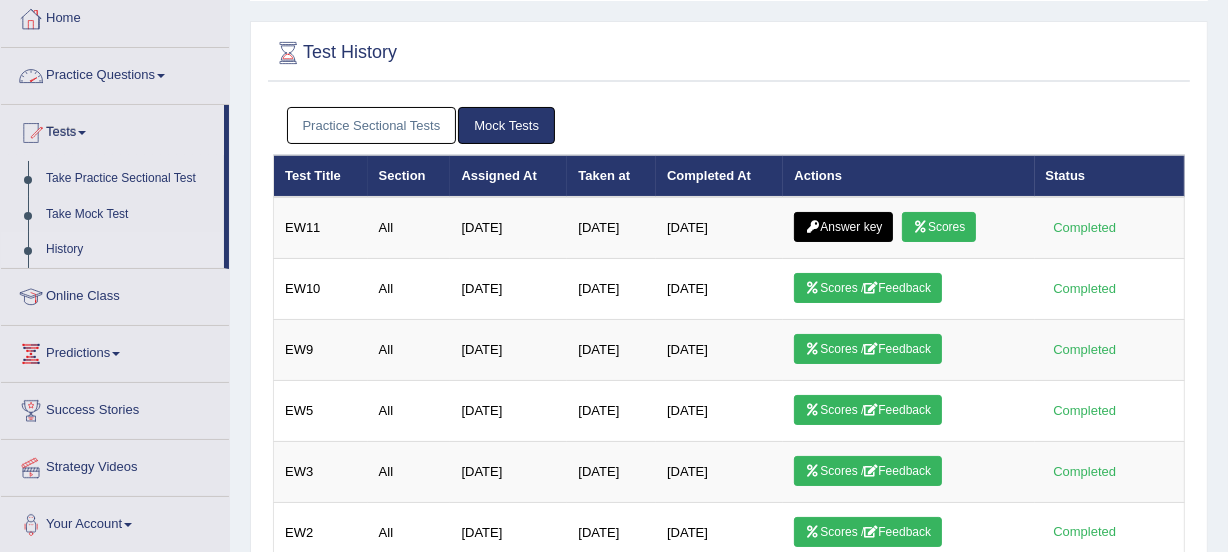 click on "Practice Questions" at bounding box center (115, 73) 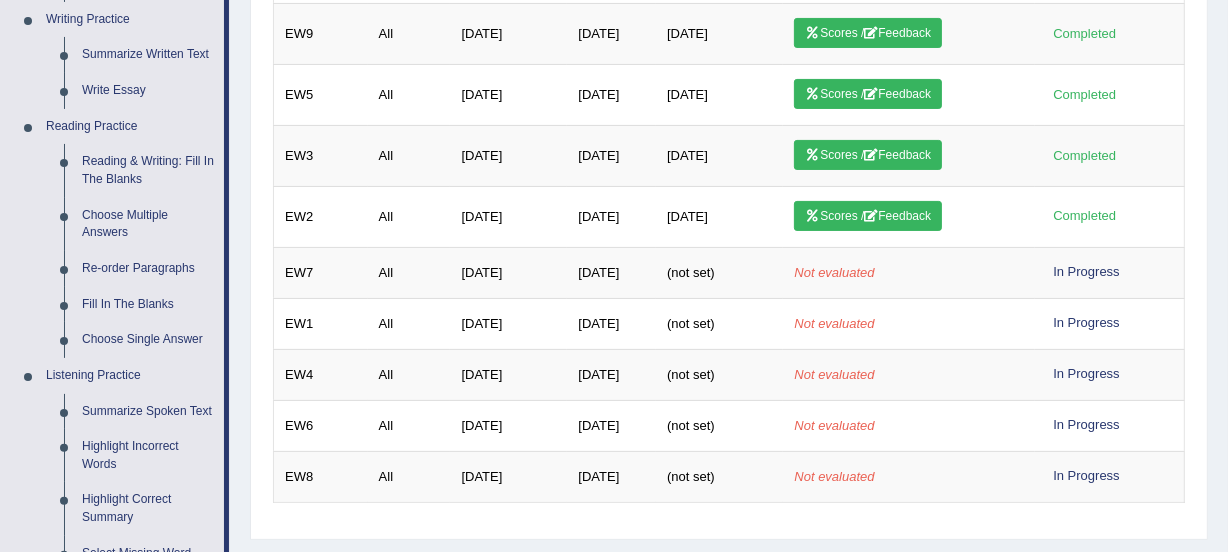 scroll, scrollTop: 419, scrollLeft: 0, axis: vertical 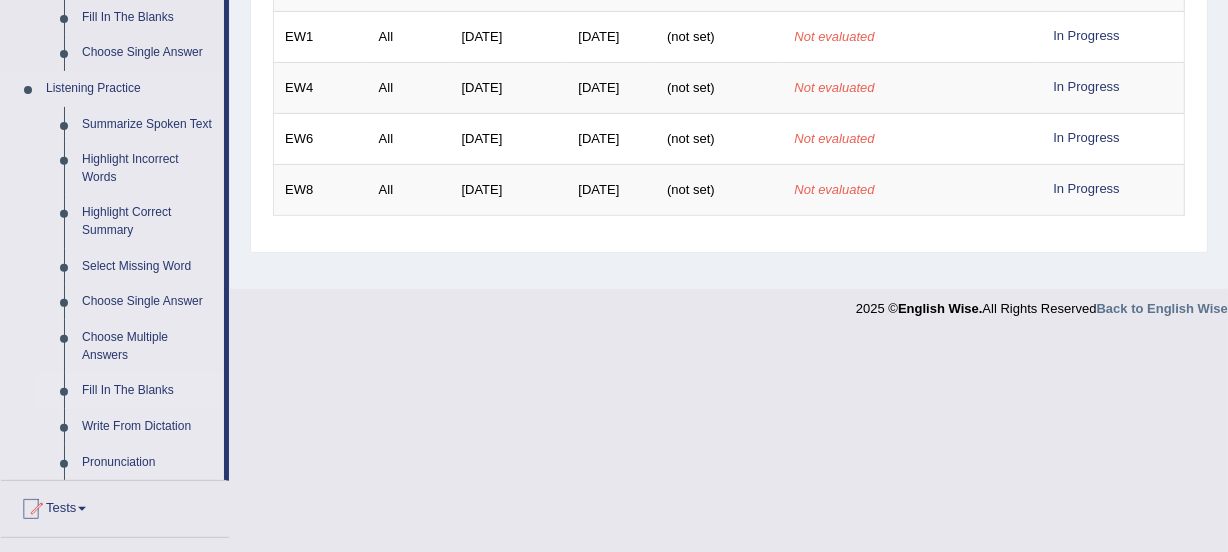 click on "Fill In The Blanks" at bounding box center (148, 391) 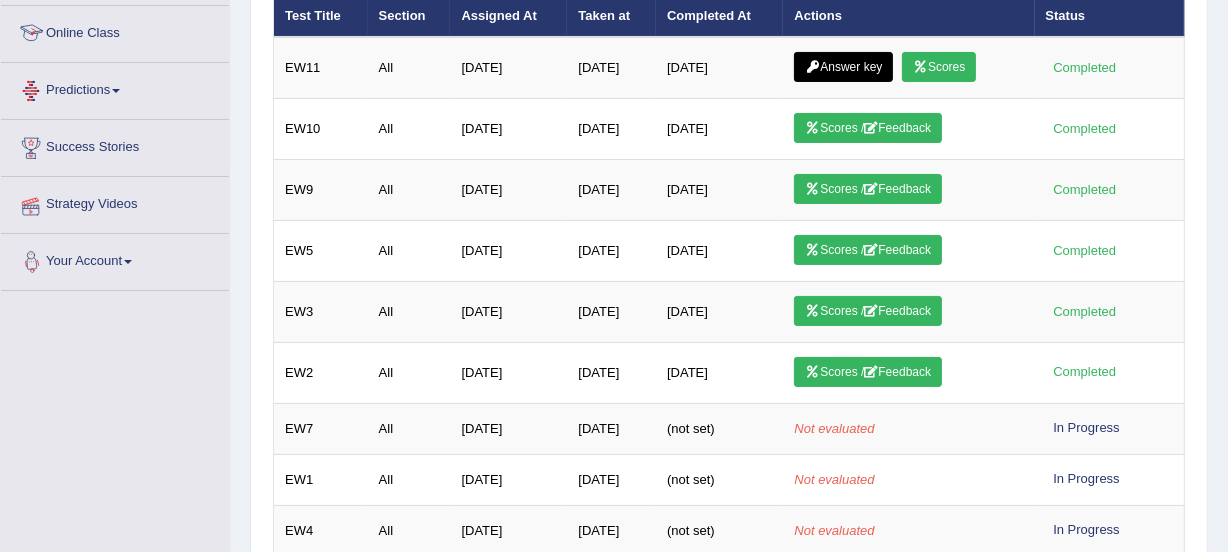 scroll, scrollTop: 323, scrollLeft: 0, axis: vertical 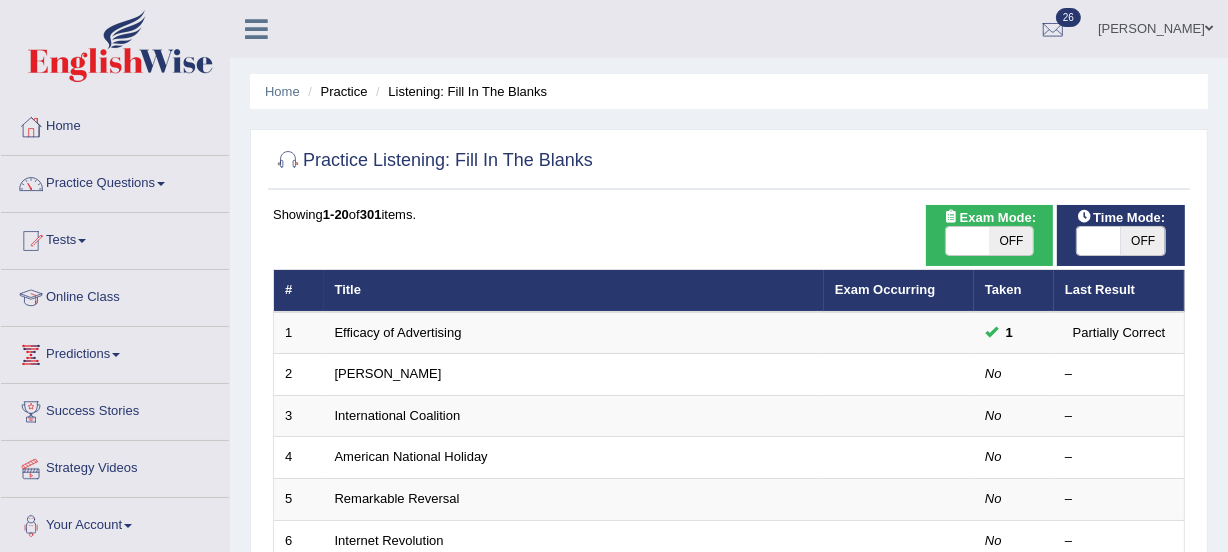 click on "OFF" at bounding box center (1012, 241) 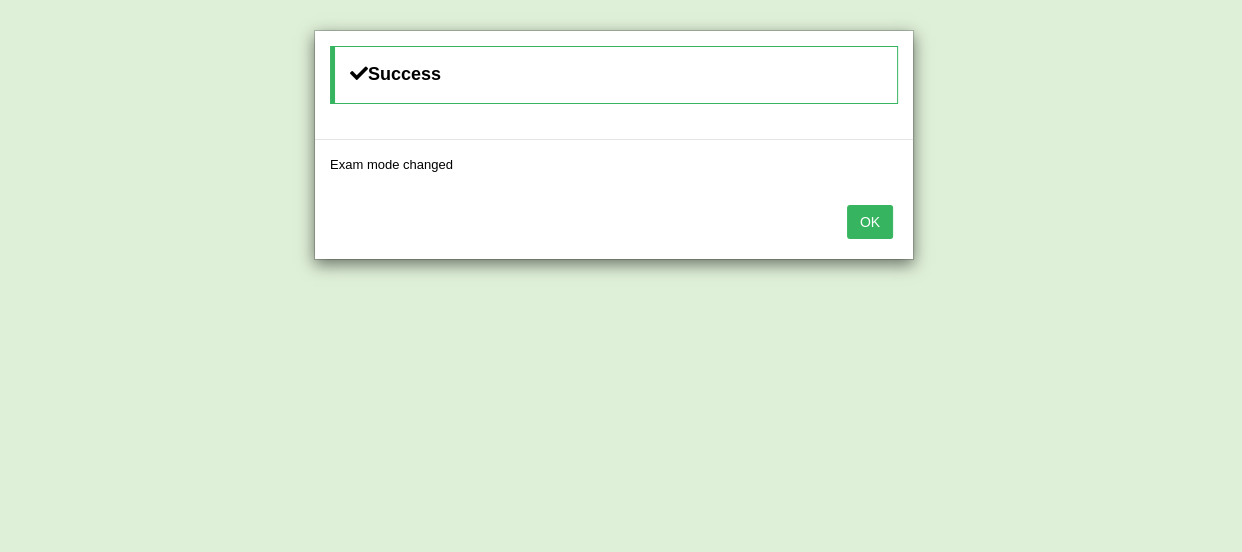 click on "OK" at bounding box center (870, 222) 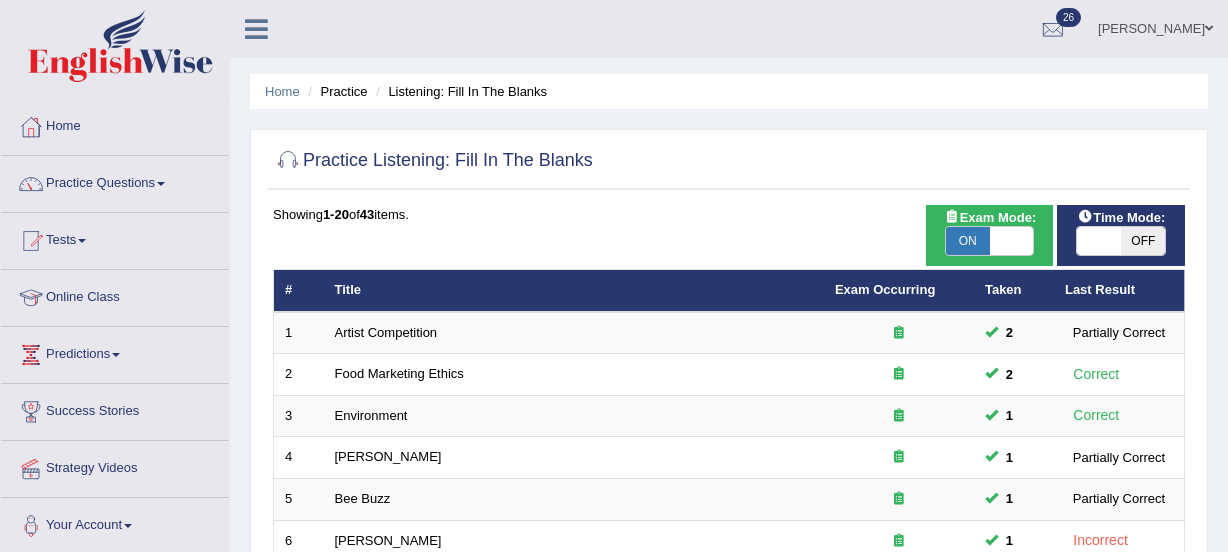 scroll, scrollTop: 0, scrollLeft: 0, axis: both 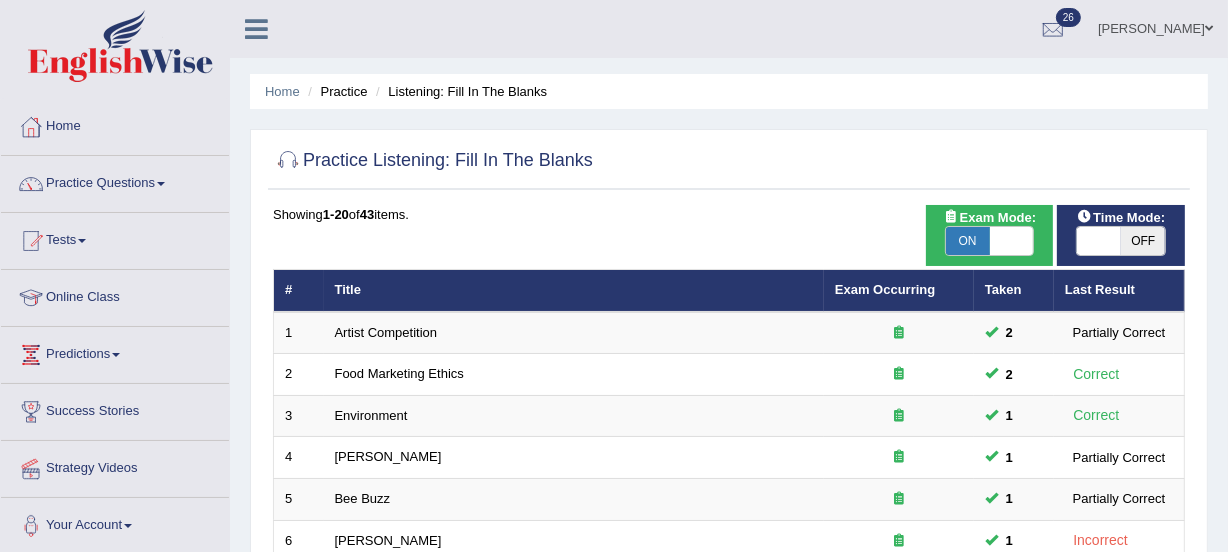 click at bounding box center [1099, 241] 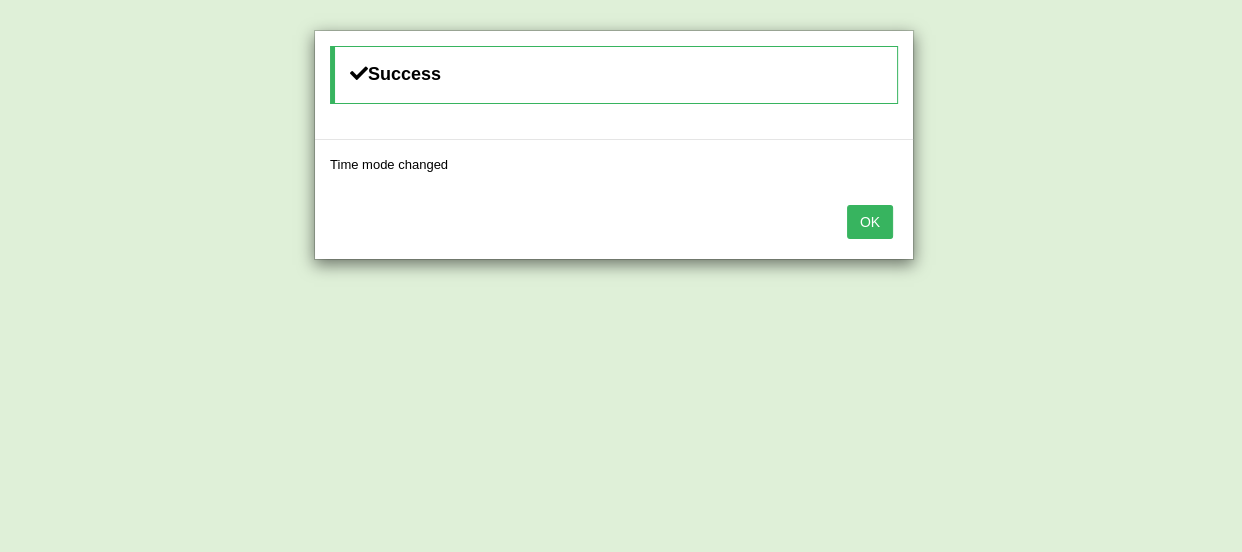 type 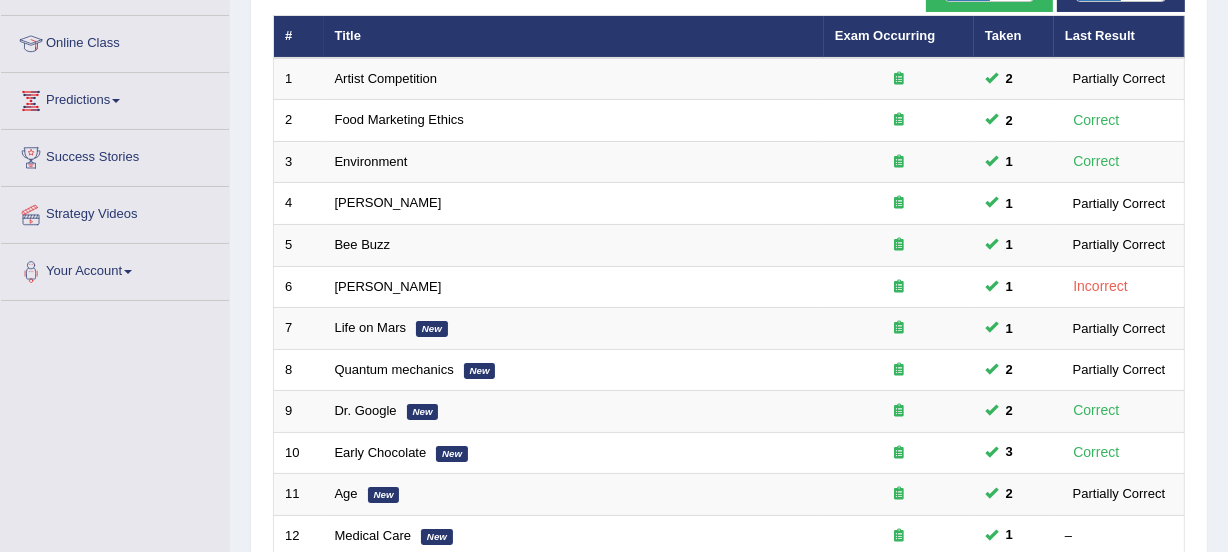 scroll, scrollTop: 218, scrollLeft: 0, axis: vertical 